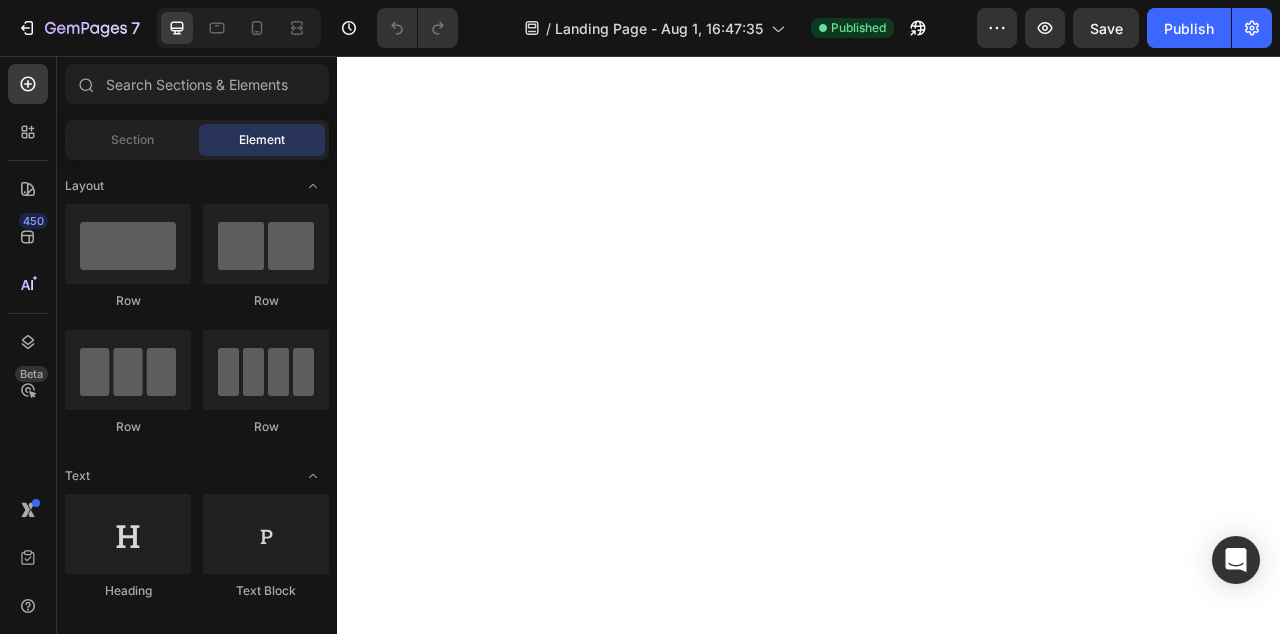 scroll, scrollTop: 0, scrollLeft: 0, axis: both 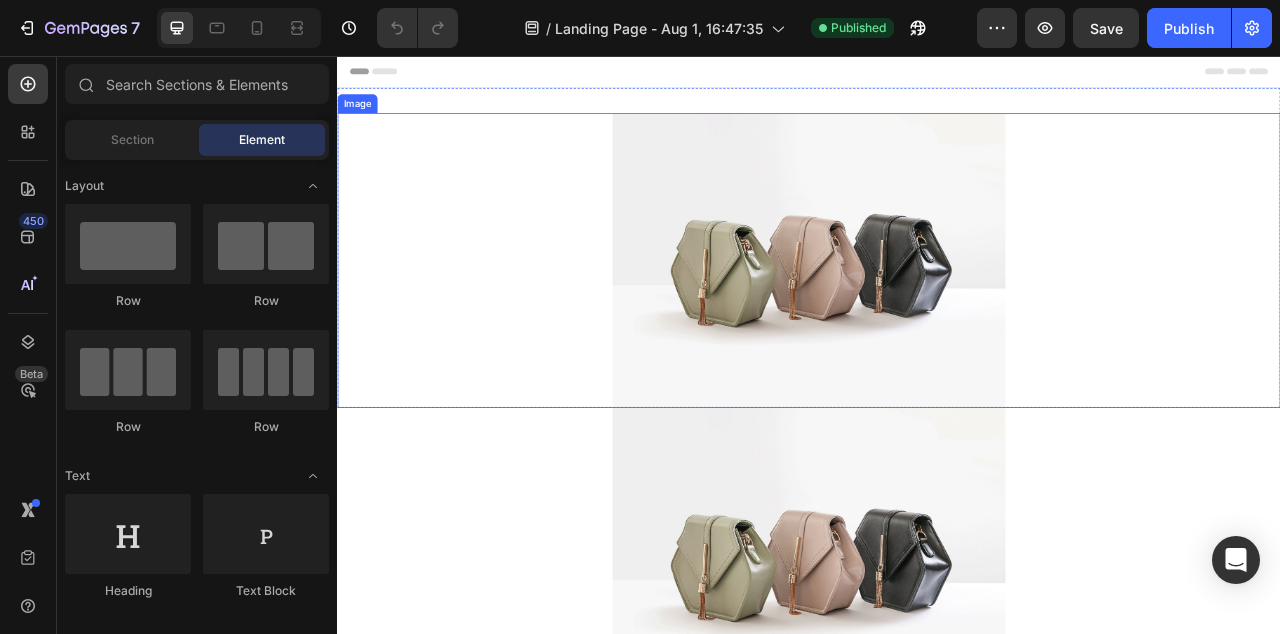 click at bounding box center [937, 316] 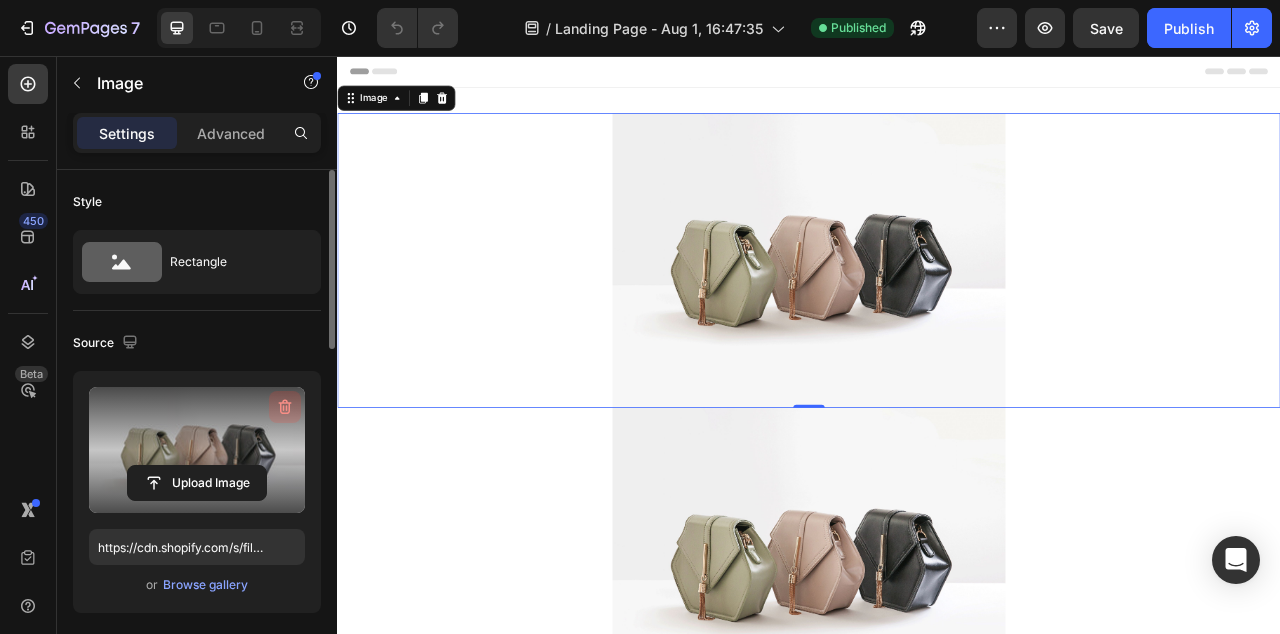 click 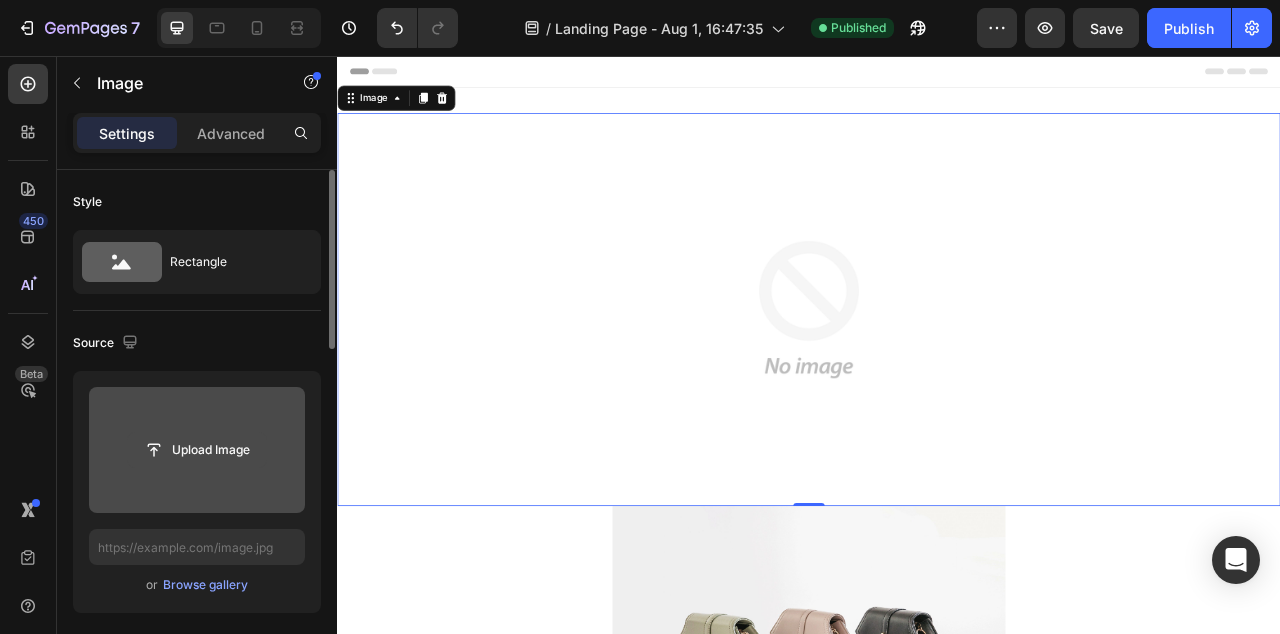 click 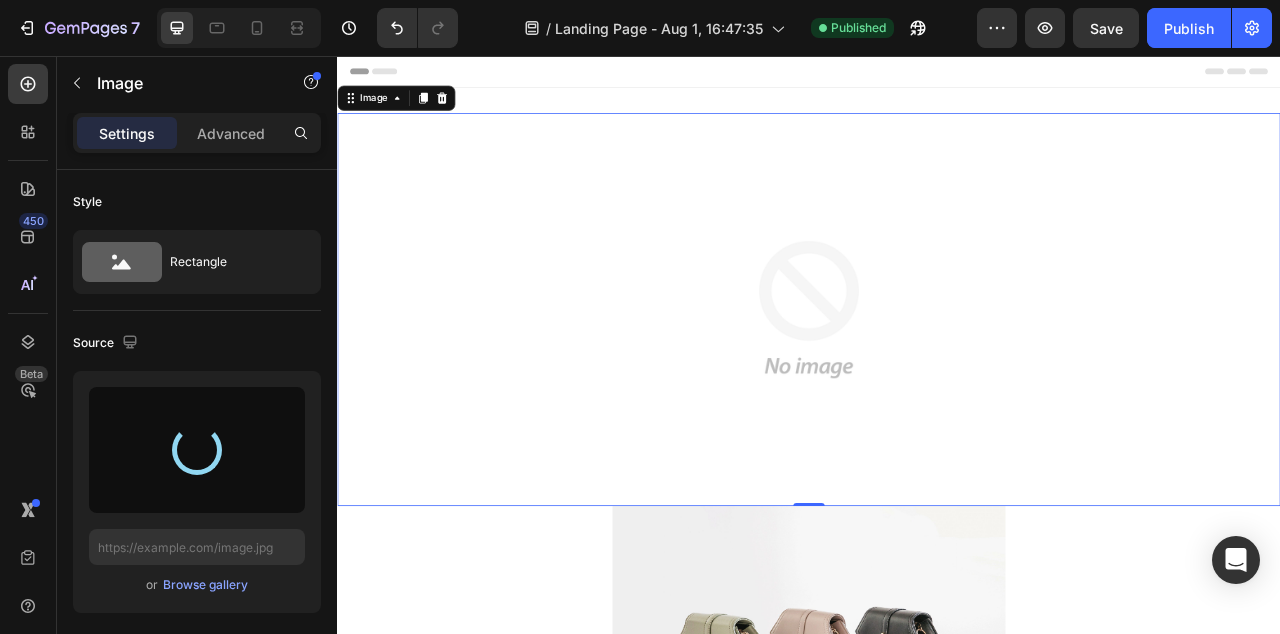 type on "https://cdn.shopify.com/s/files/1/0950/0036/3289/files/gempages_577481732098360211-ee819774-98ce-41f1-8171-0da895c31679.png" 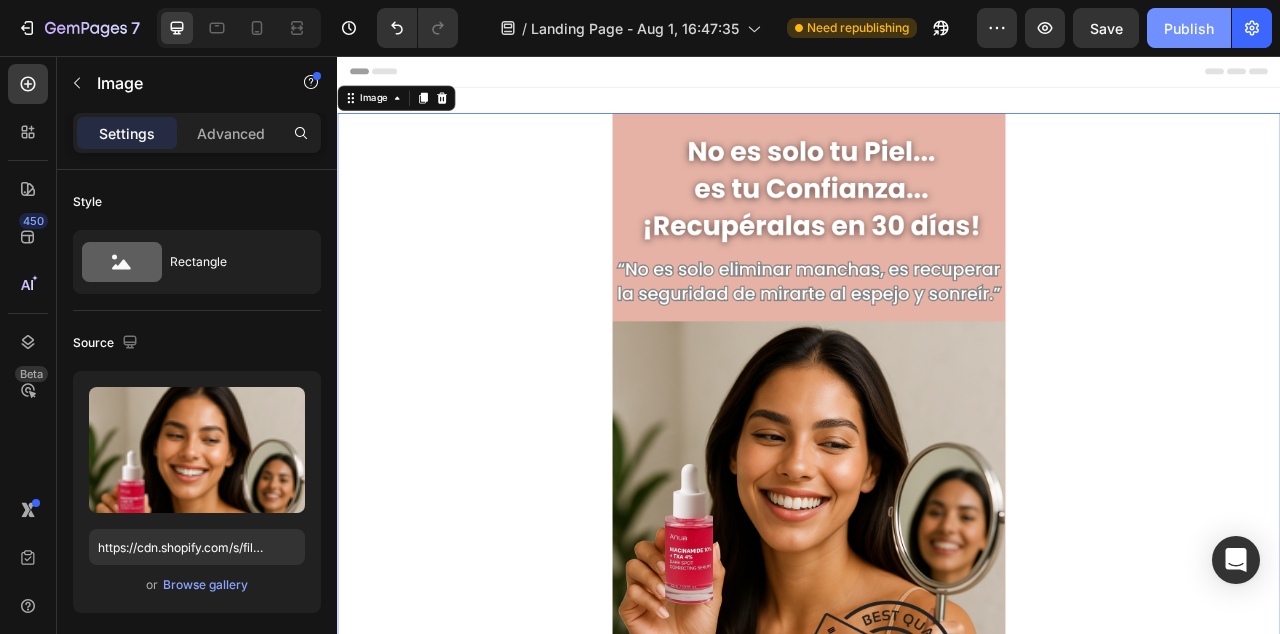 click on "Publish" 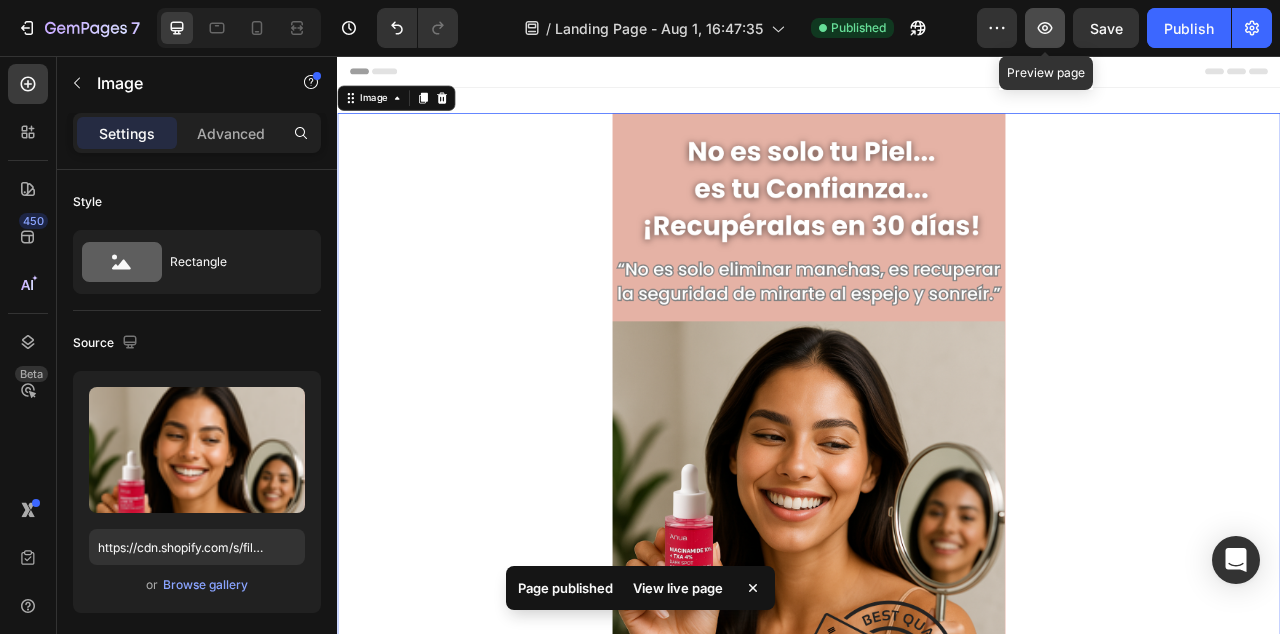 click 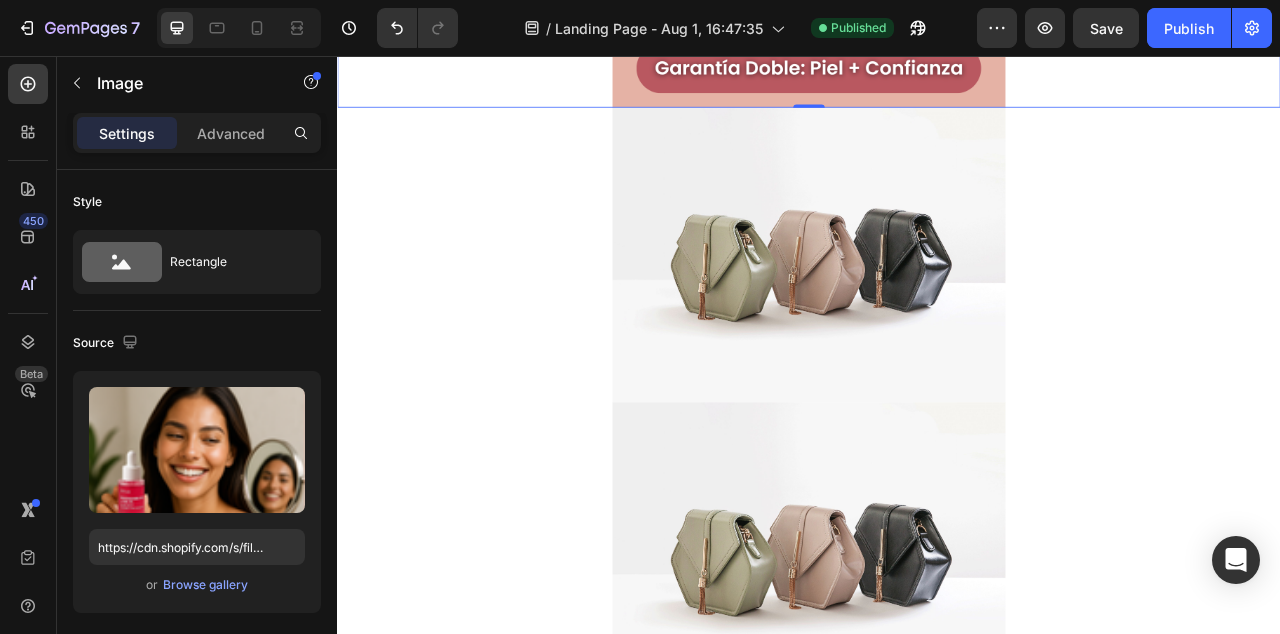 scroll, scrollTop: 958, scrollLeft: 0, axis: vertical 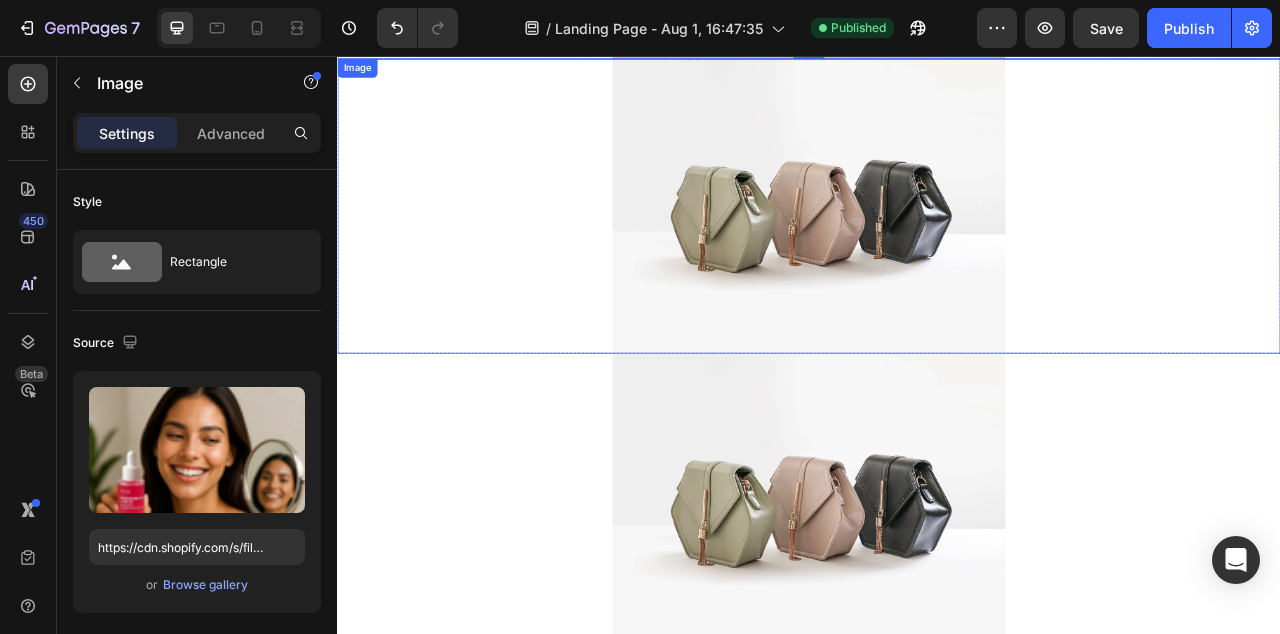 click at bounding box center [937, 247] 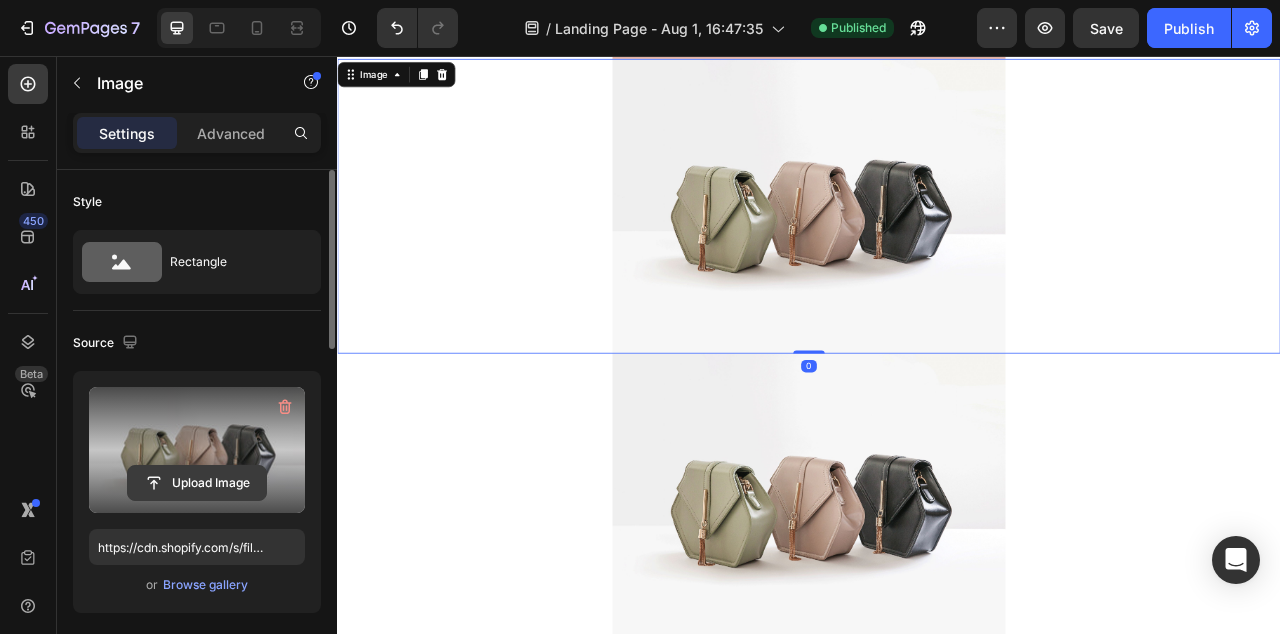 click 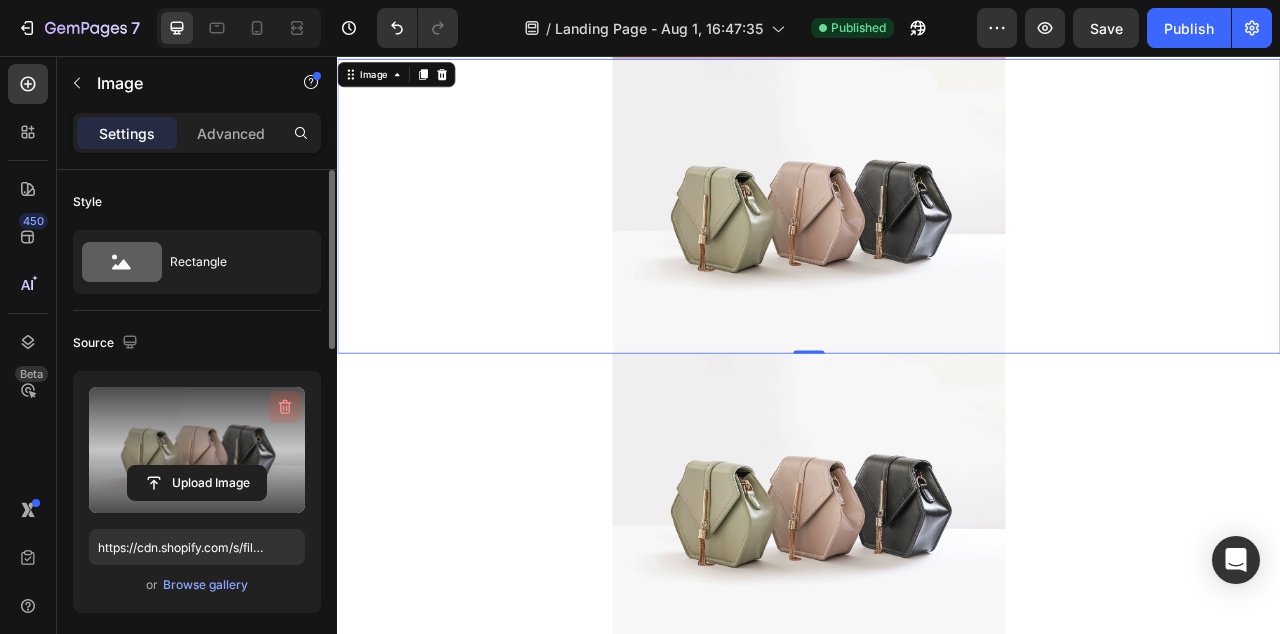 click 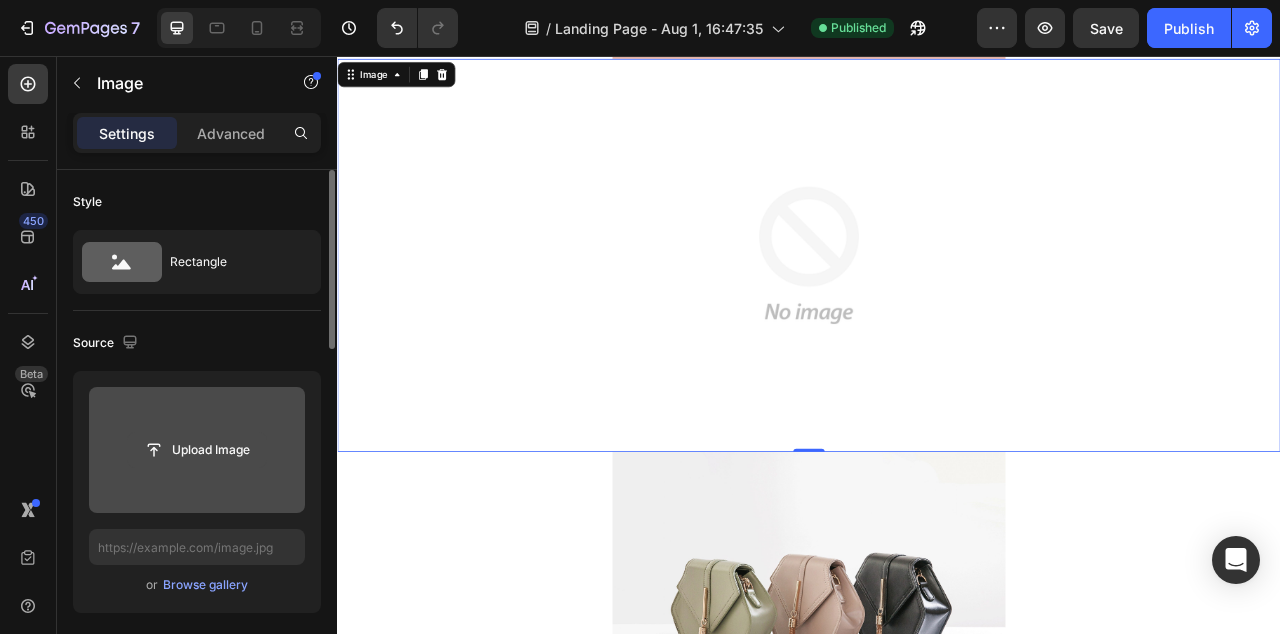 click 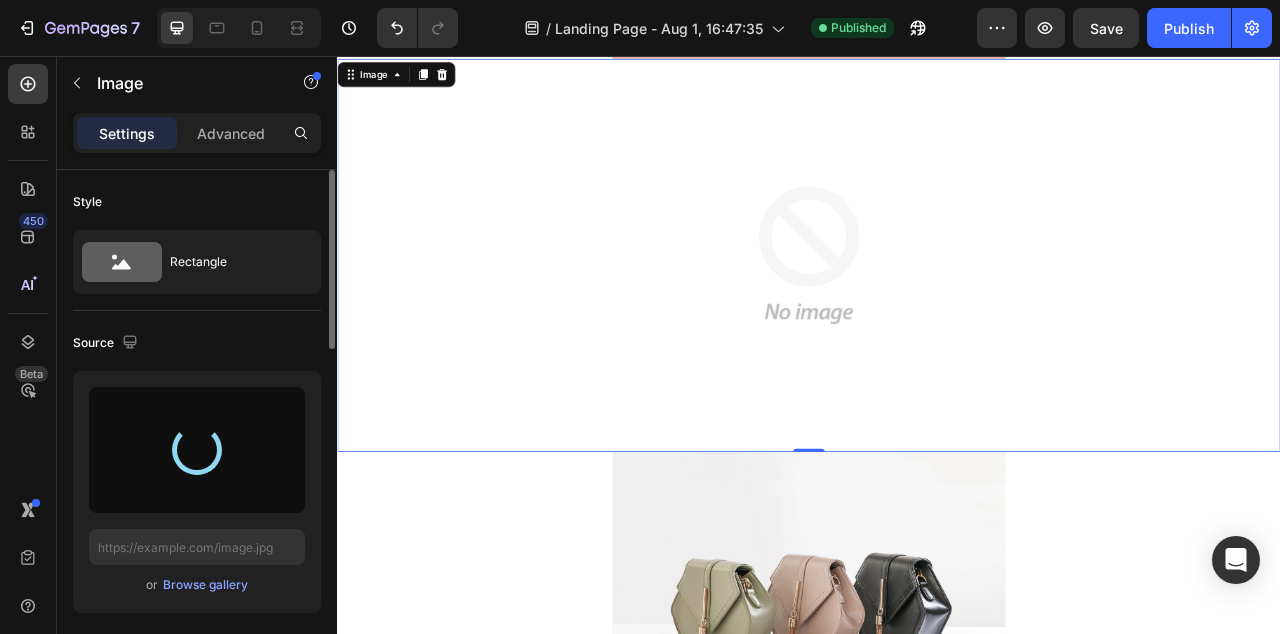 type on "https://cdn.shopify.com/s/files/1/0950/0036/3289/files/gempages_577481732098360211-3b4e5dbd-e527-47a4-b7d5-7ce50e8854f7.png" 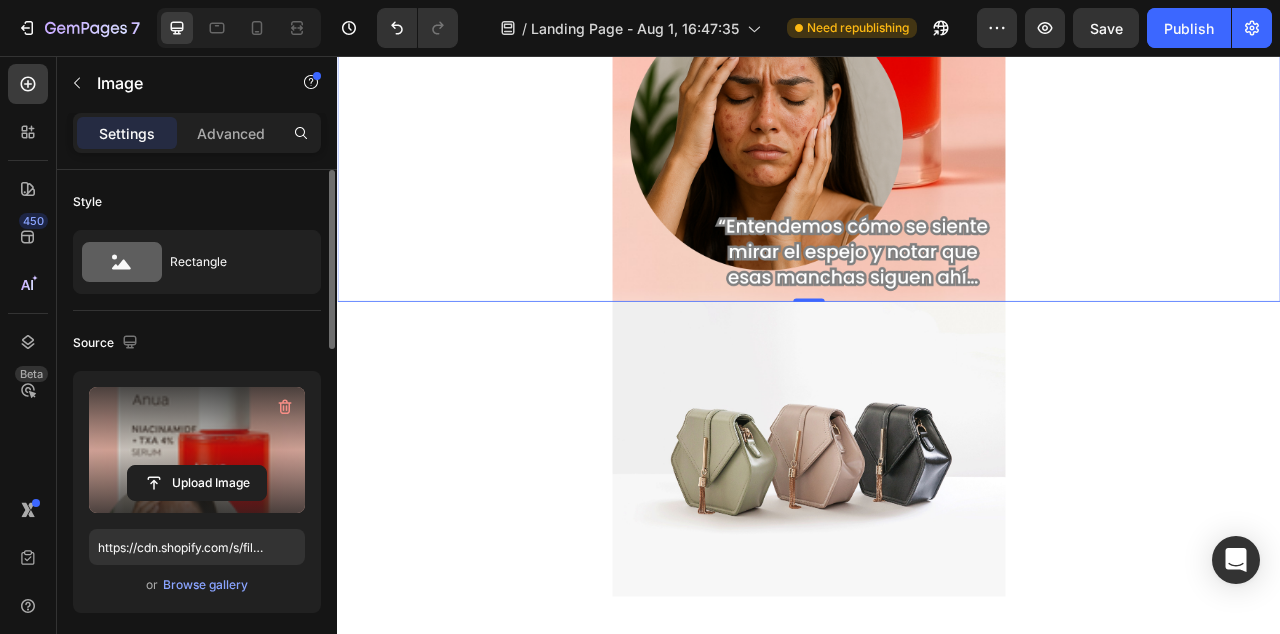scroll, scrollTop: 1542, scrollLeft: 0, axis: vertical 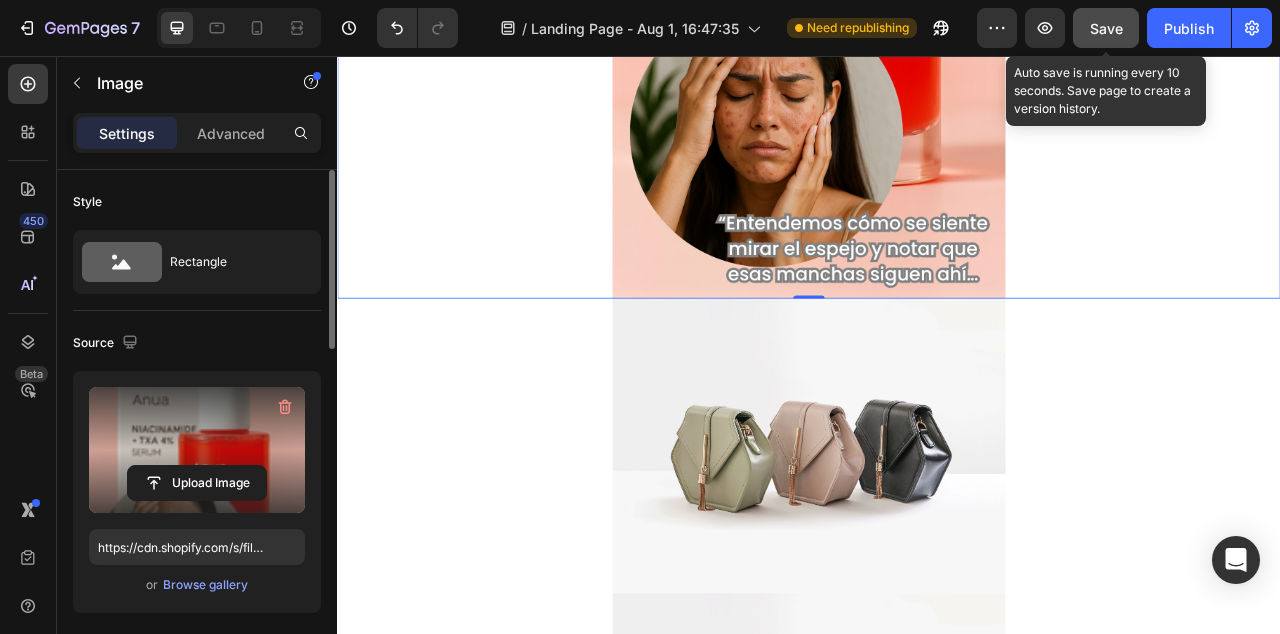 click on "Save" at bounding box center [1106, 28] 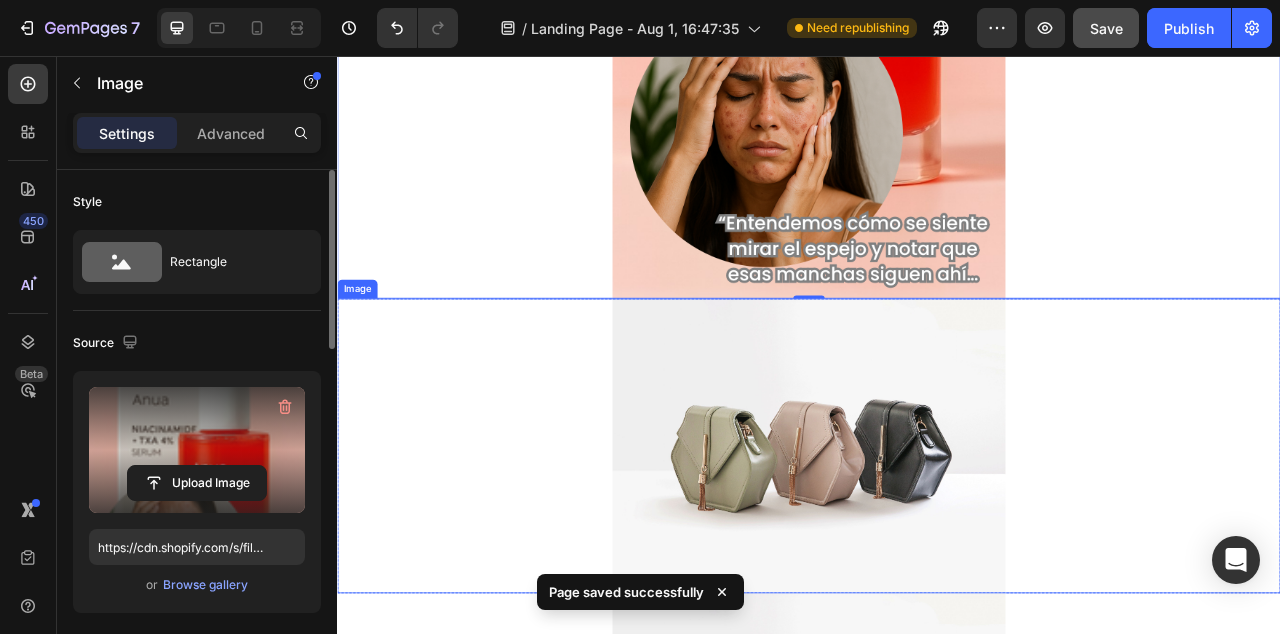 click at bounding box center [937, 552] 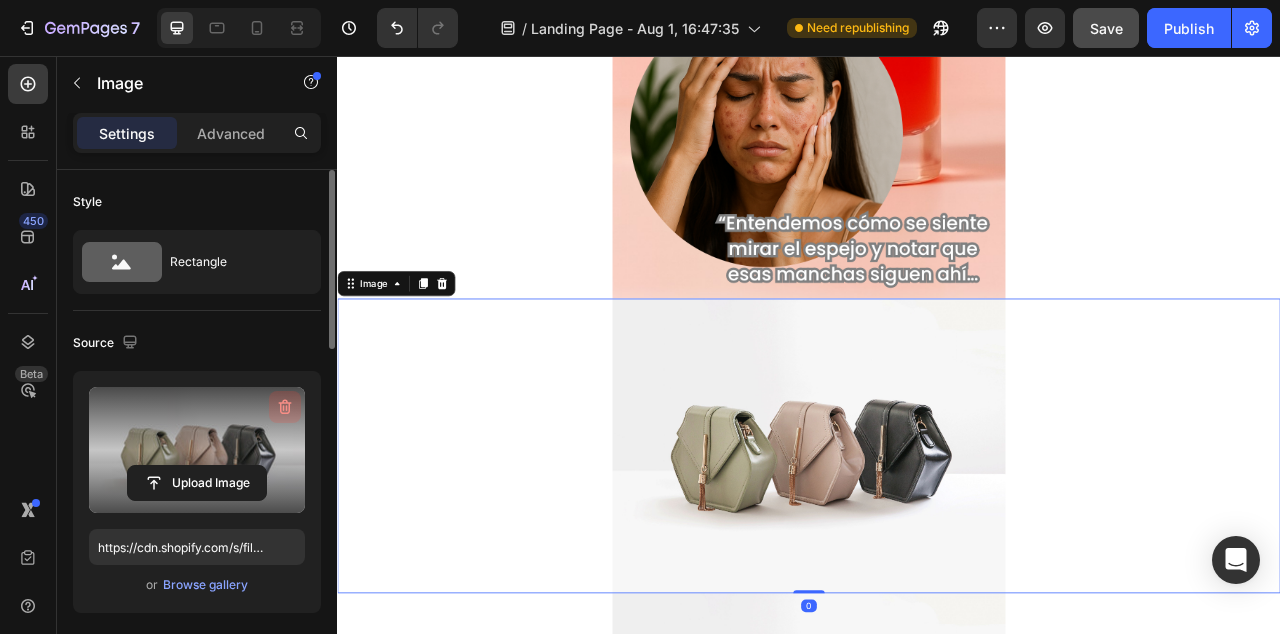 click 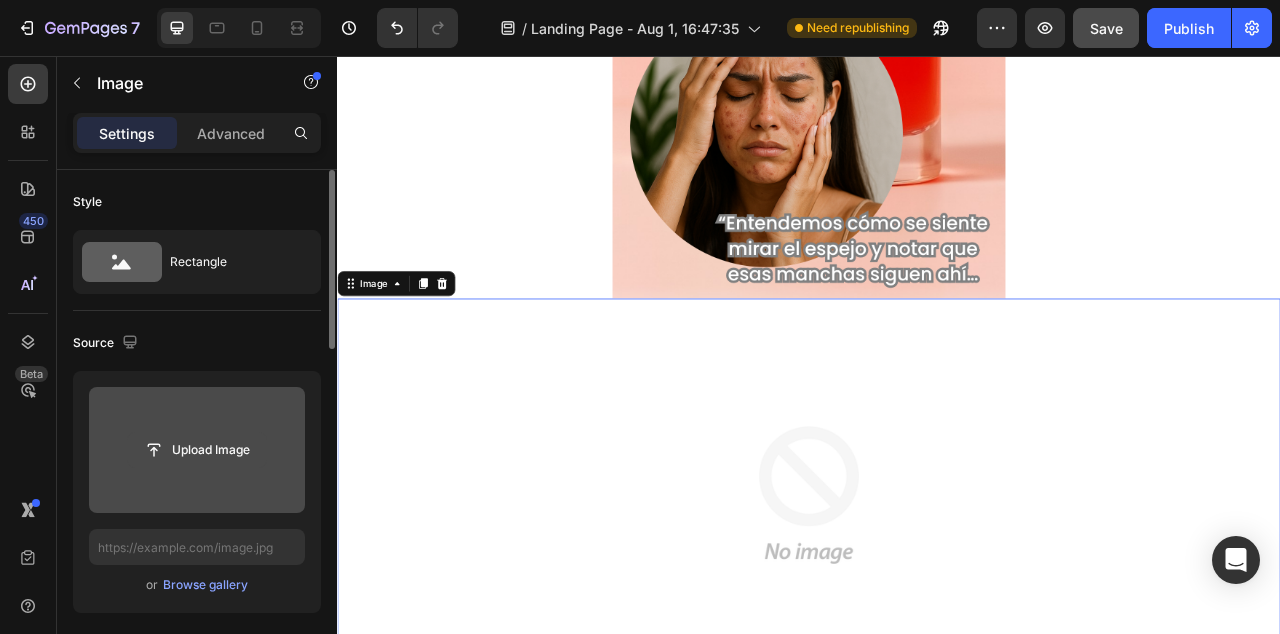 click 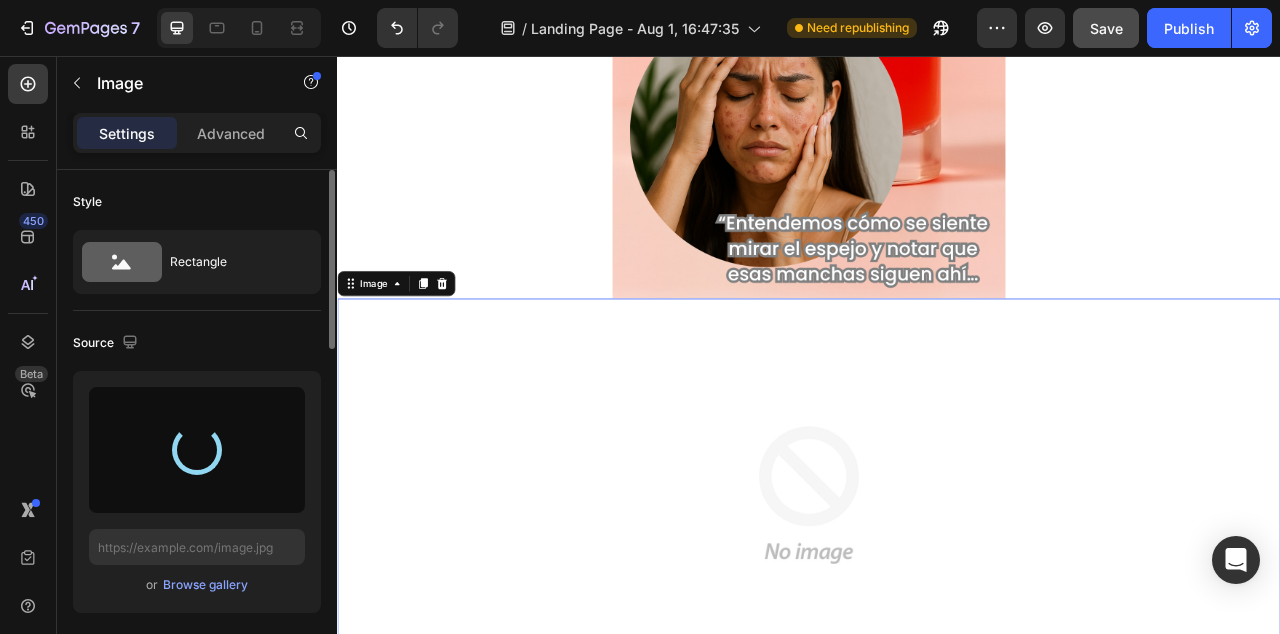 type on "https://cdn.shopify.com/s/files/1/0950/0036/3289/files/gempages_577481732098360211-7c4bb3af-2e7d-486e-84f5-7333f75feecb.png" 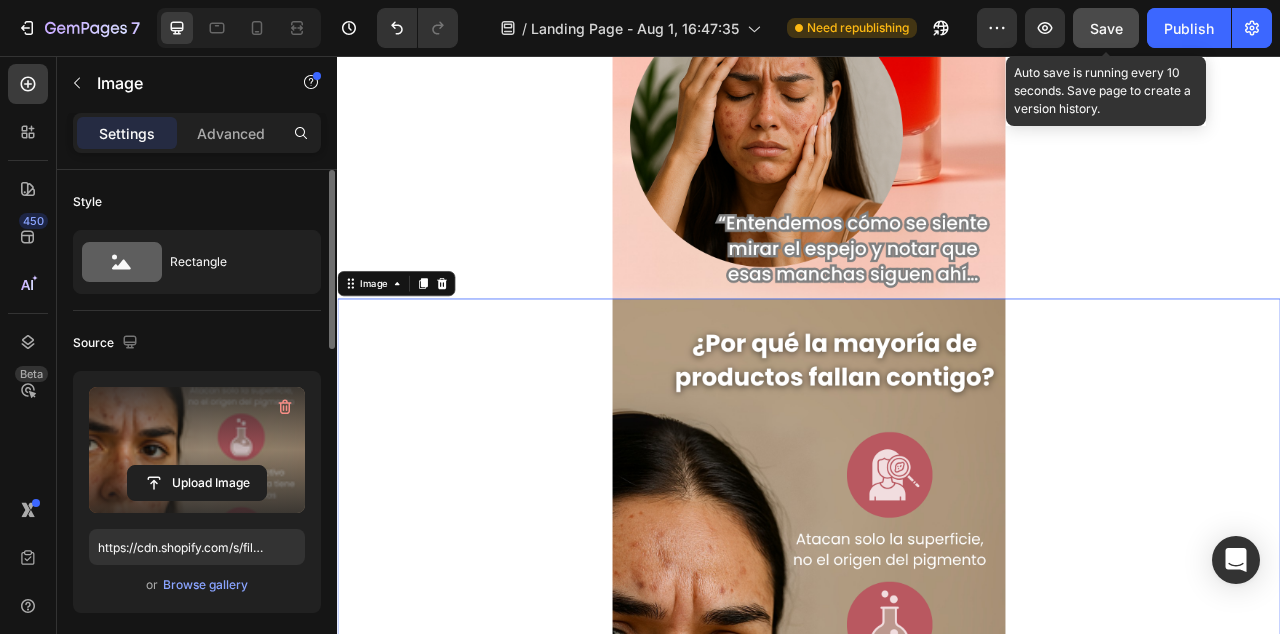 click on "Save" at bounding box center (1106, 28) 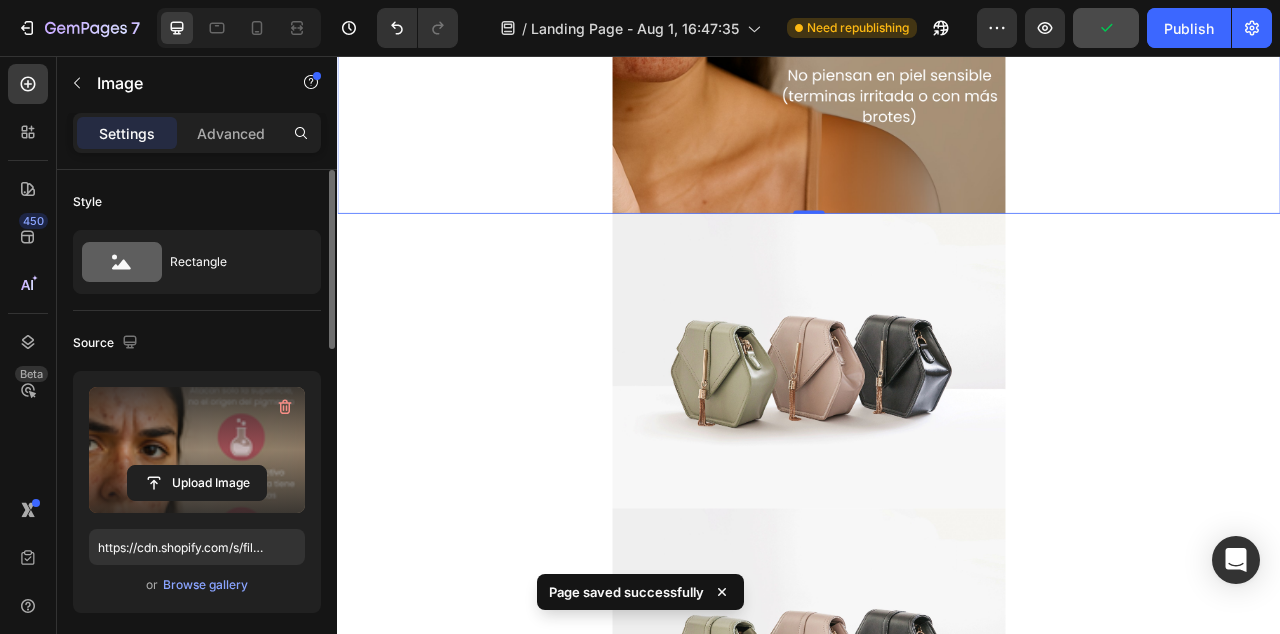 scroll, scrollTop: 2541, scrollLeft: 0, axis: vertical 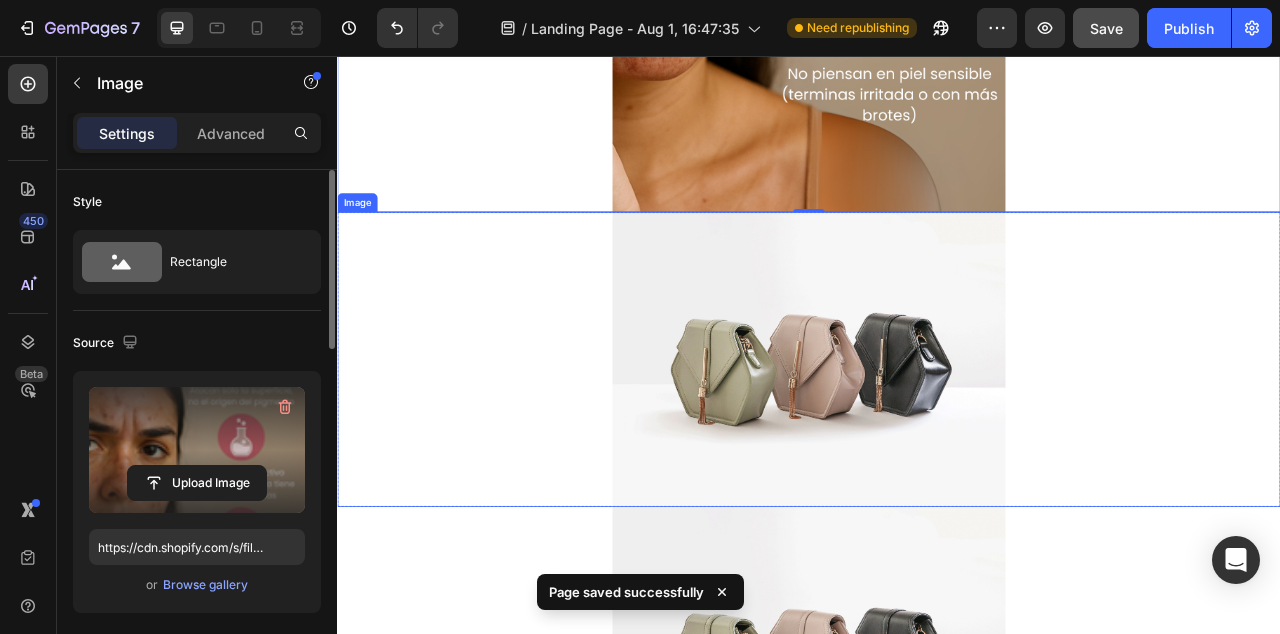 click at bounding box center (937, 442) 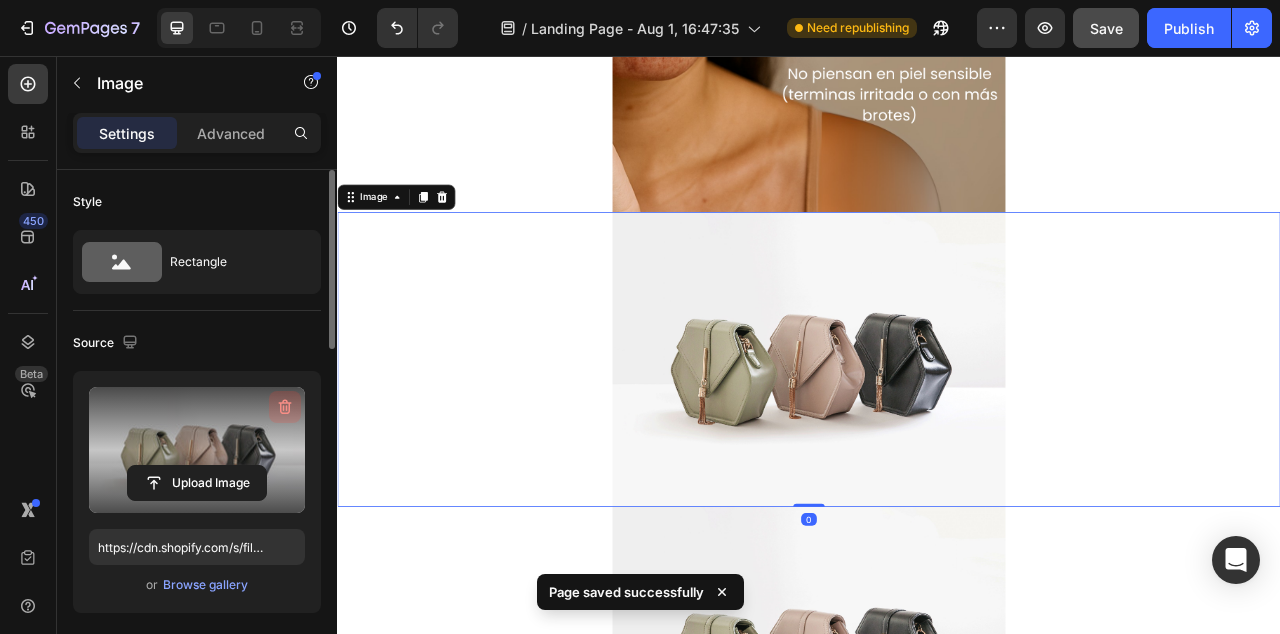 click 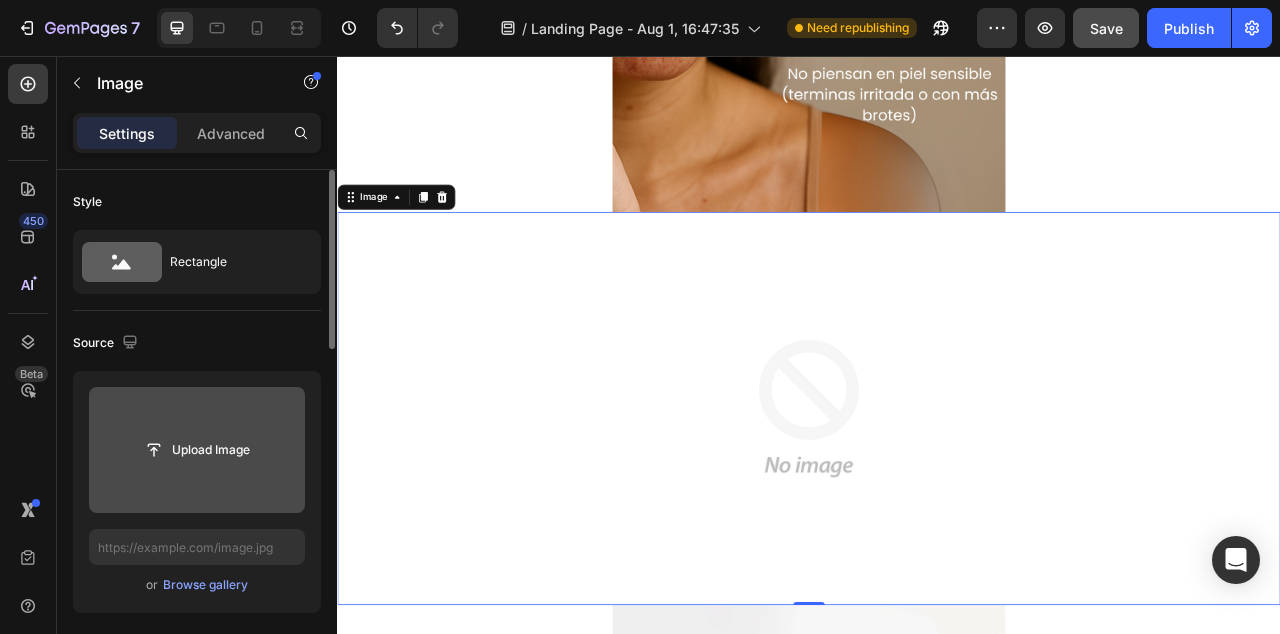 click 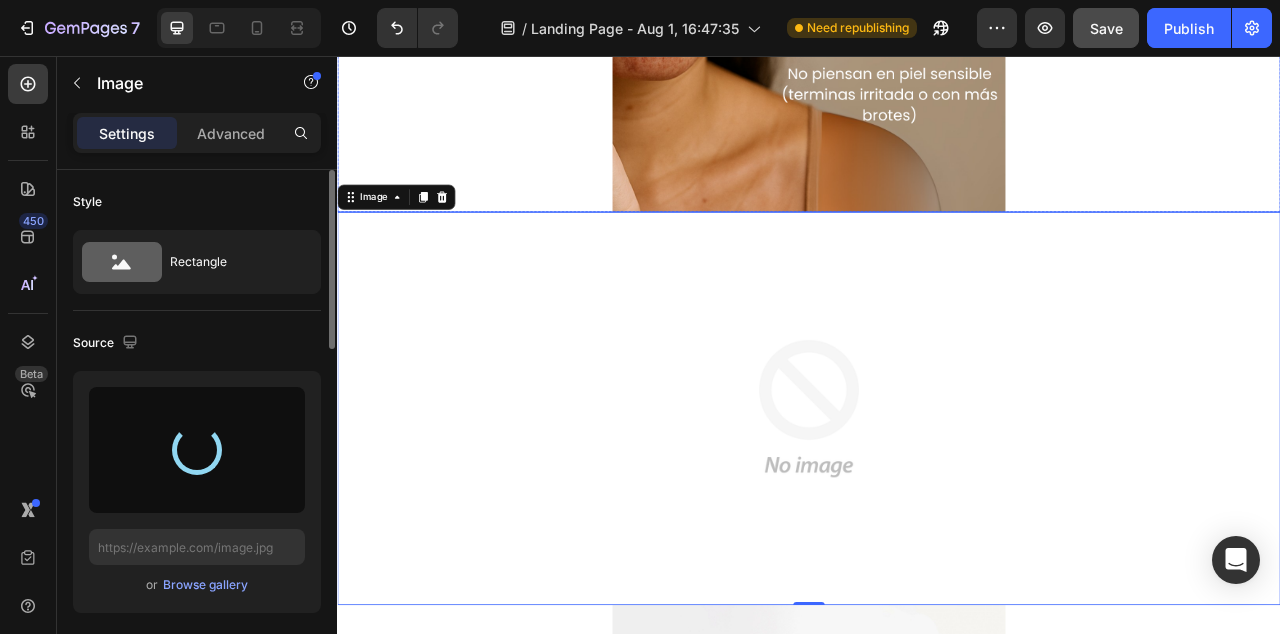 type on "https://cdn.shopify.com/s/files/1/0950/0036/3289/files/gempages_577481732098360211-53c25157-cb29-4120-87e9-0e4887ac6b29.png" 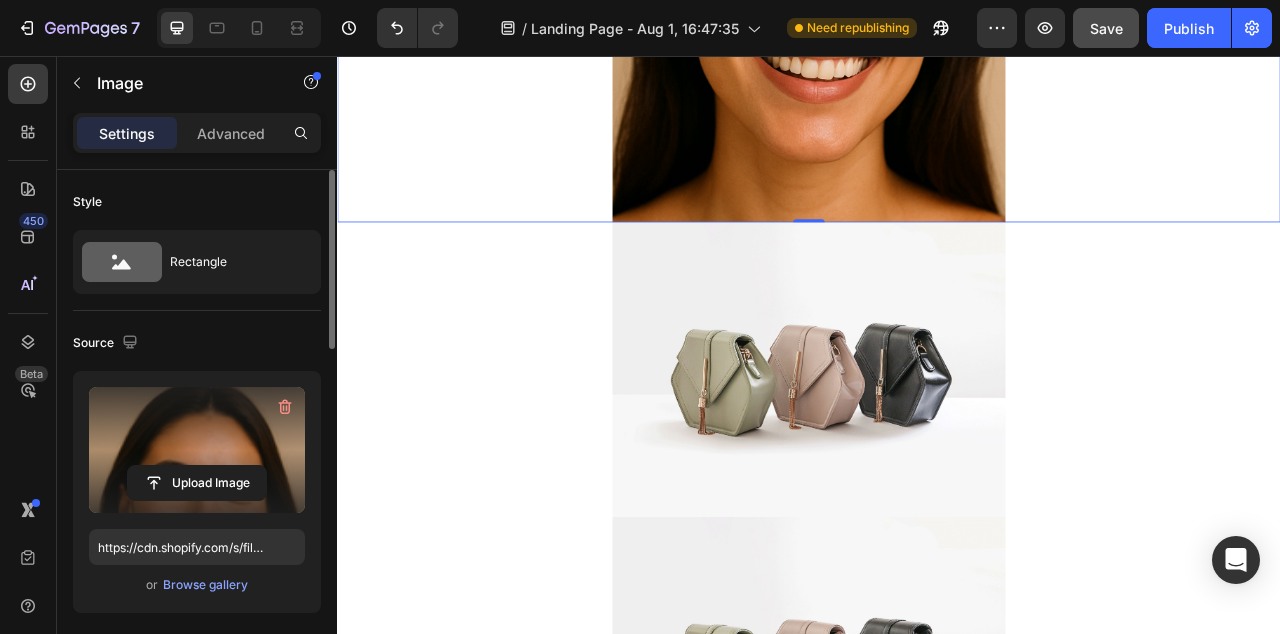 scroll, scrollTop: 3422, scrollLeft: 0, axis: vertical 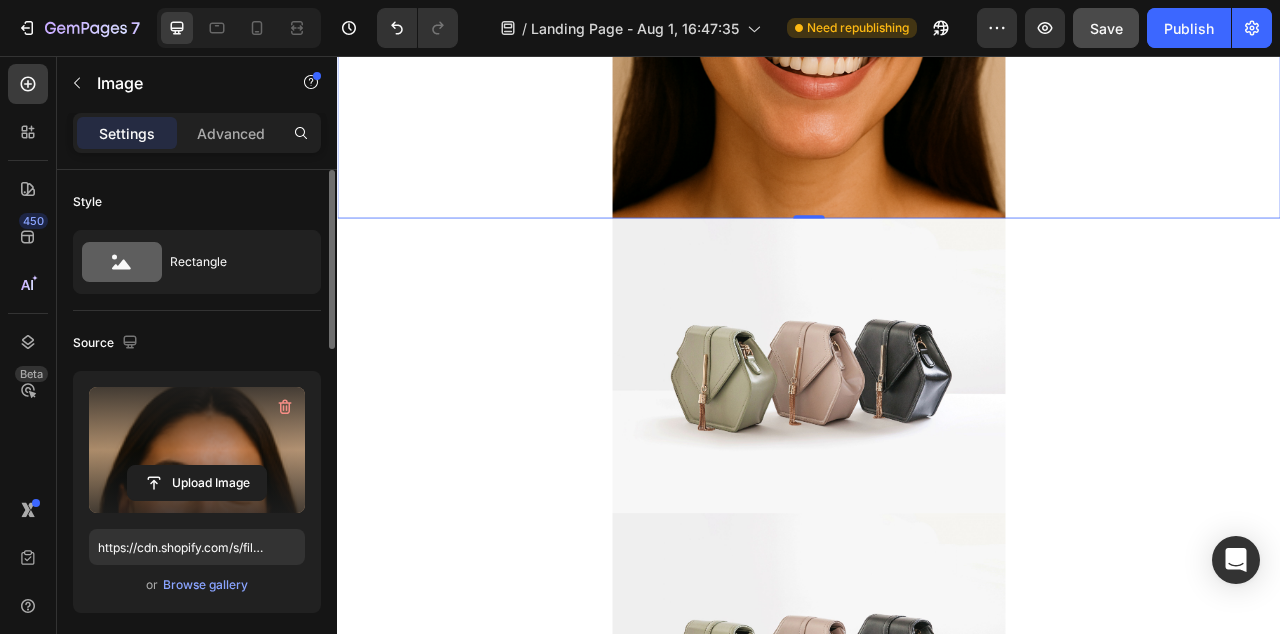 click at bounding box center [937, 450] 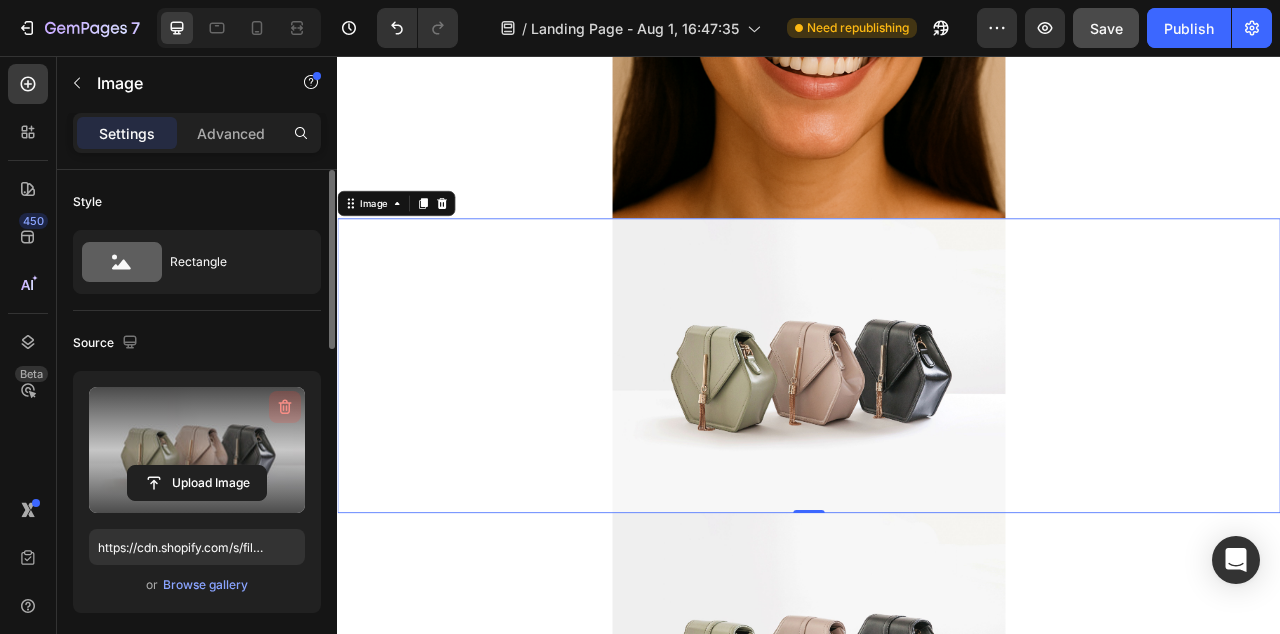 click 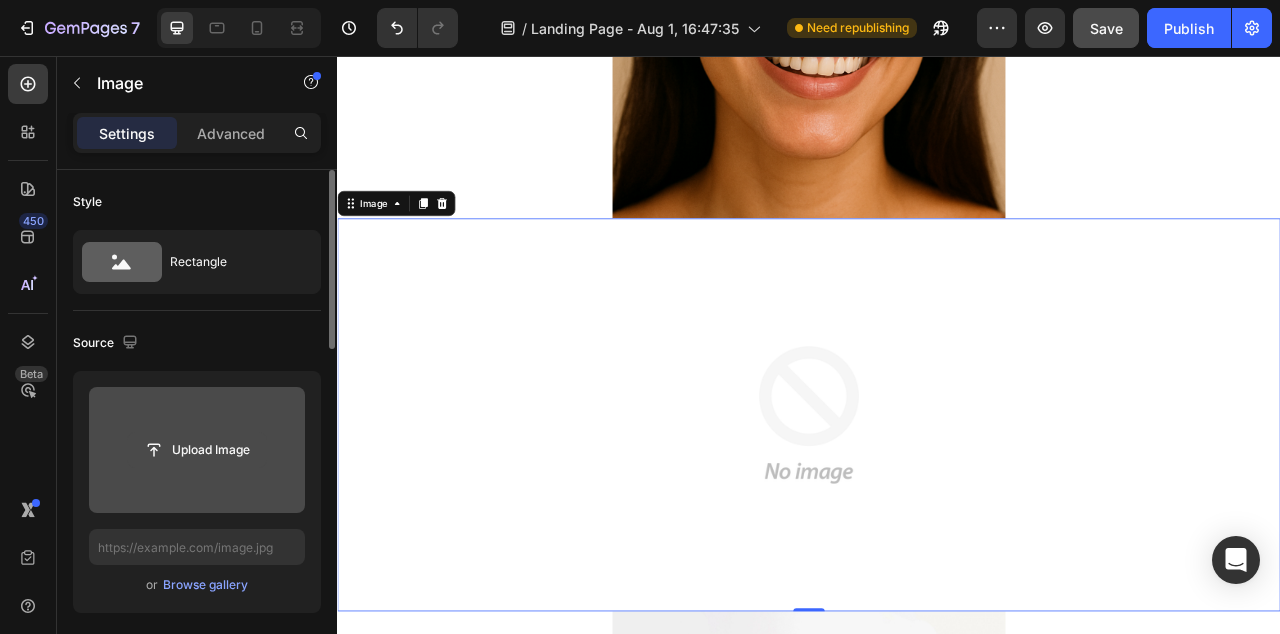 click 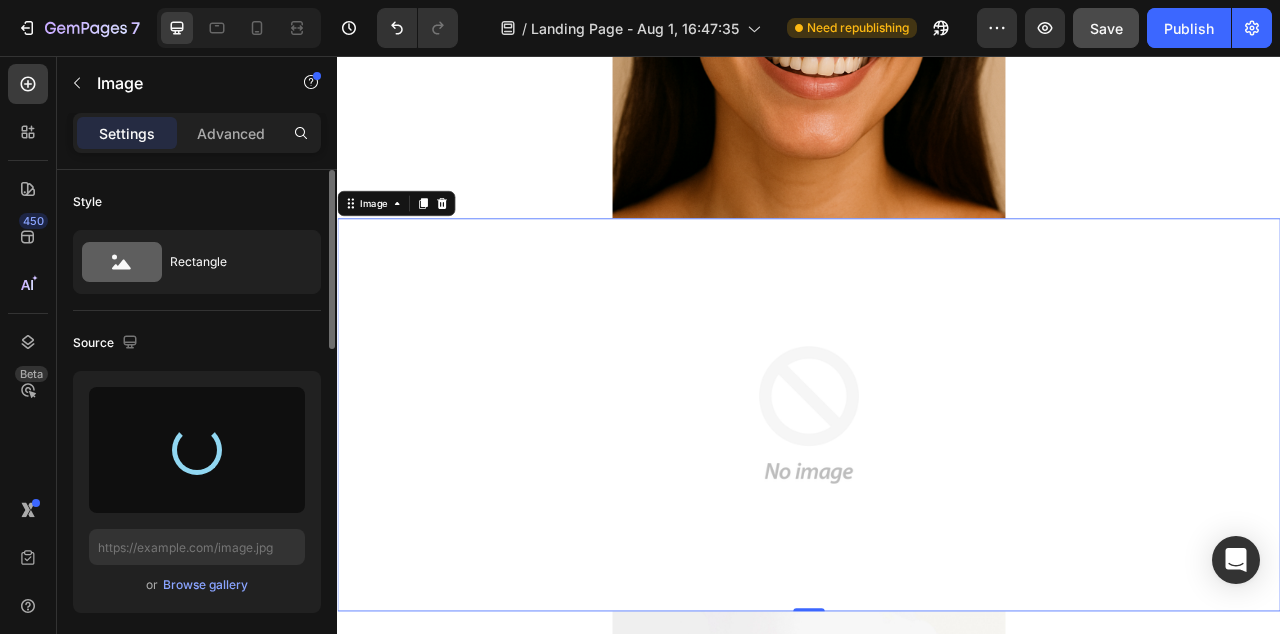 type on "https://cdn.shopify.com/s/files/1/0950/0036/3289/files/gempages_577481732098360211-02cf563f-d3b0-47cf-8960-ed4edadf21c7.png" 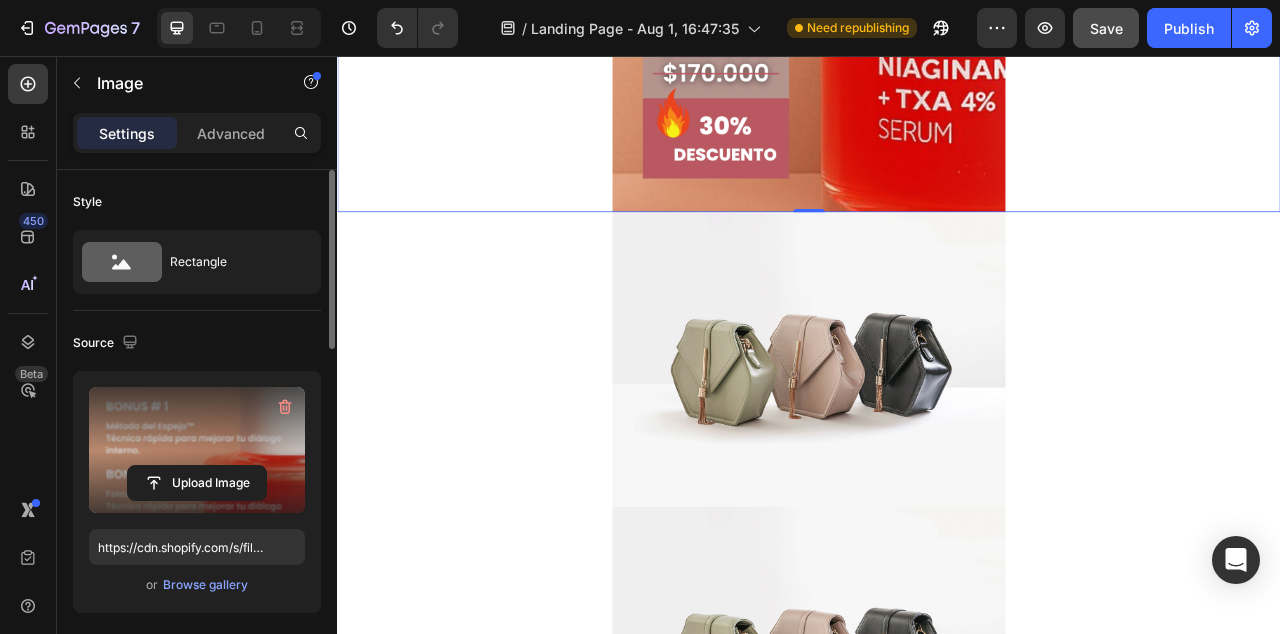 scroll, scrollTop: 4322, scrollLeft: 0, axis: vertical 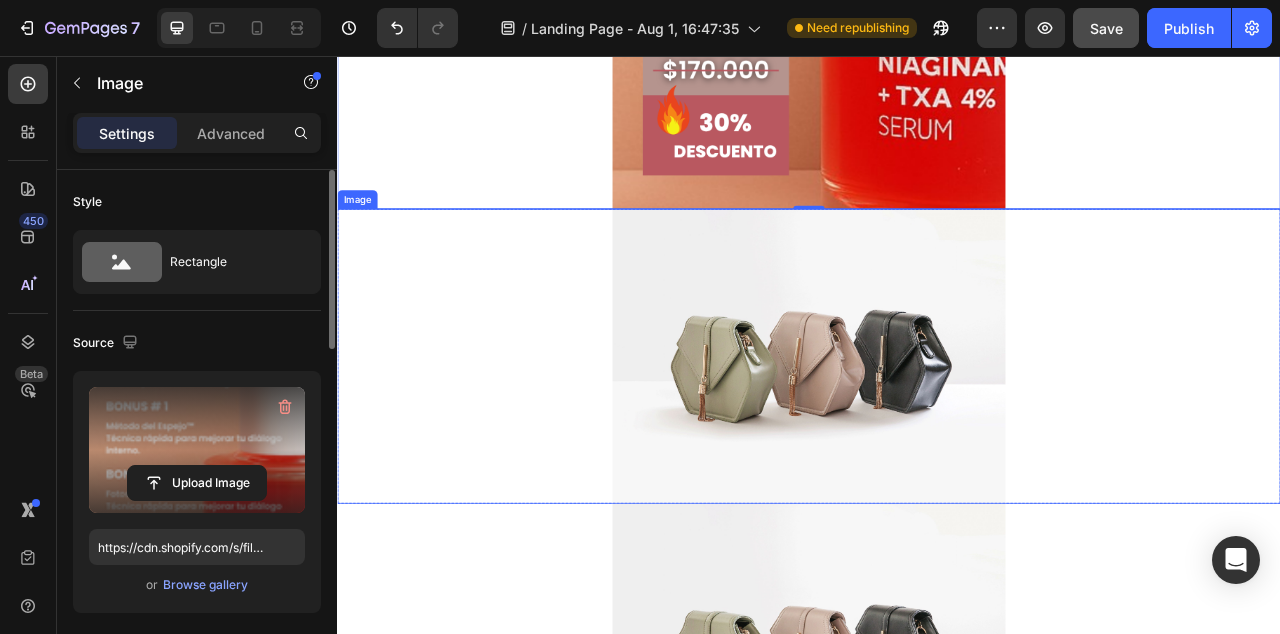 click at bounding box center [937, 438] 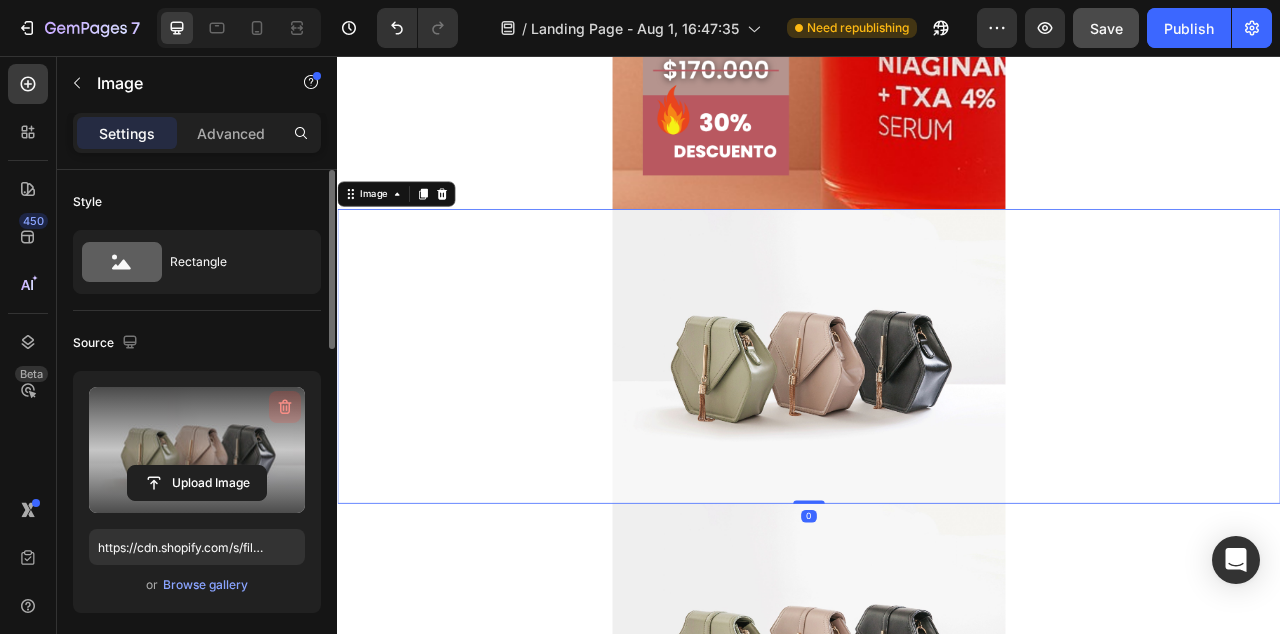 click 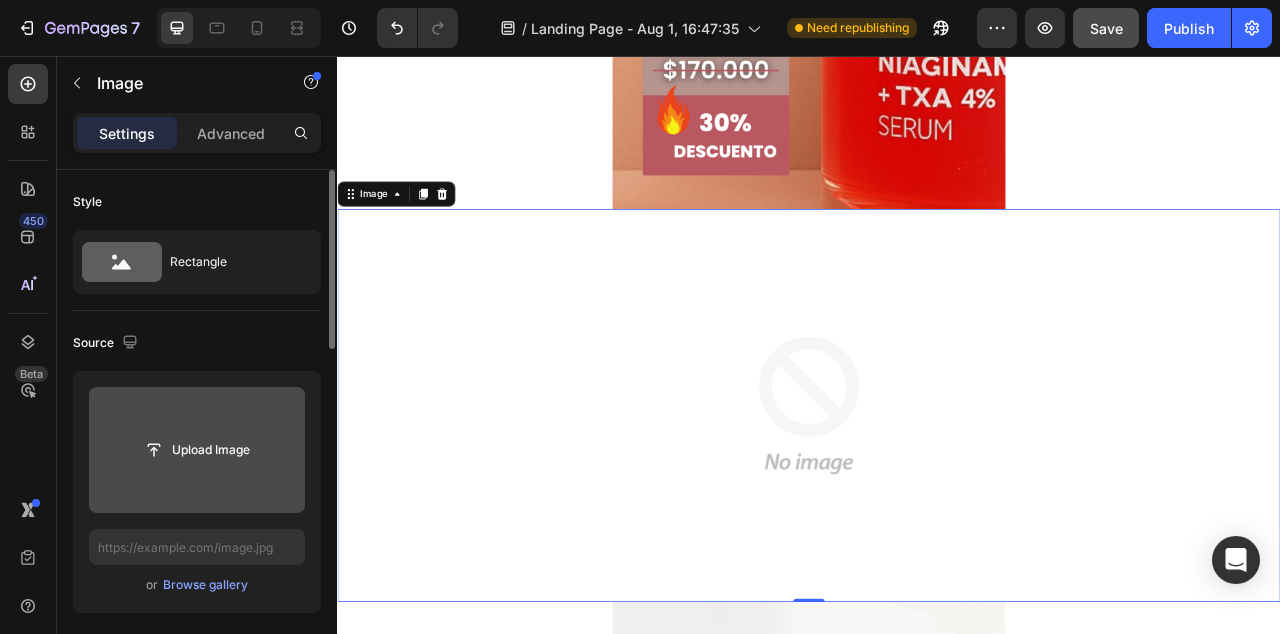 click 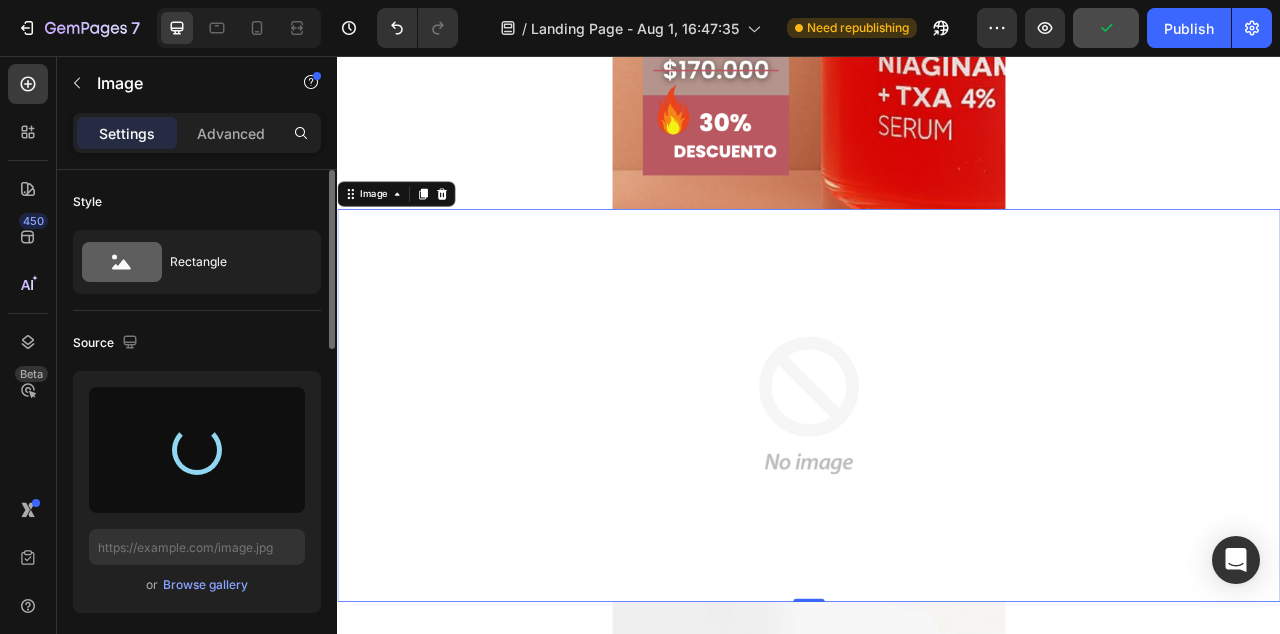 type on "https://cdn.shopify.com/s/files/1/0950/0036/3289/files/gempages_577481732098360211-a3bc86d5-e4e8-4436-b68e-6fa9c0bd0b27.png" 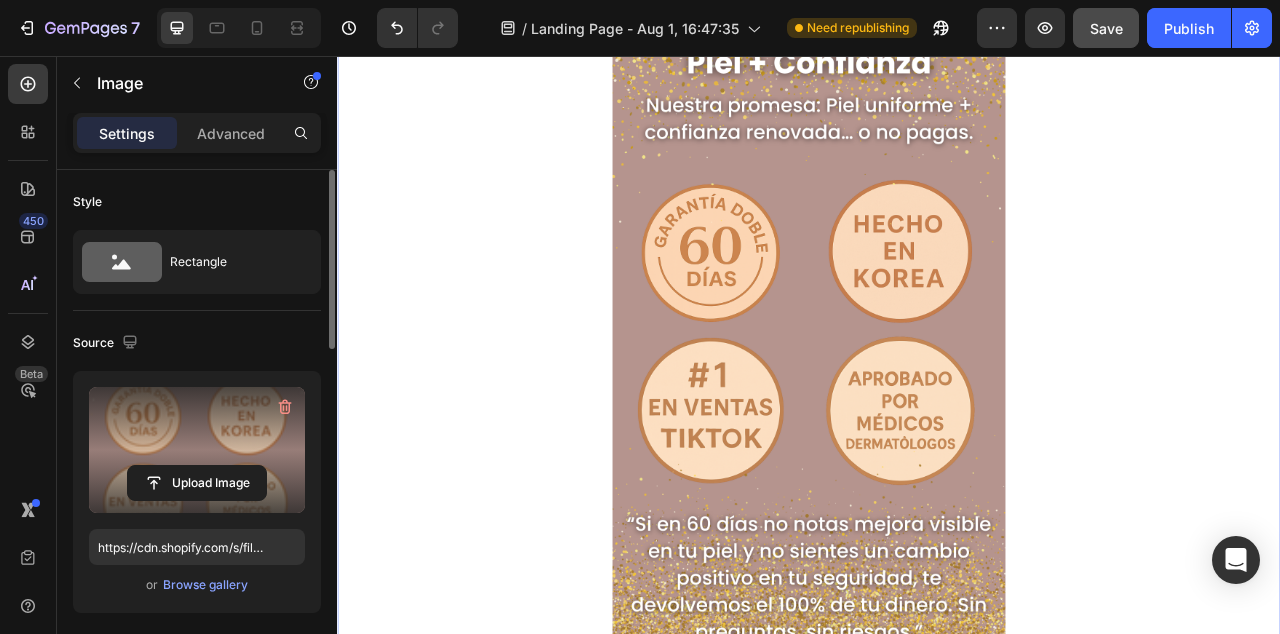 scroll, scrollTop: 4647, scrollLeft: 0, axis: vertical 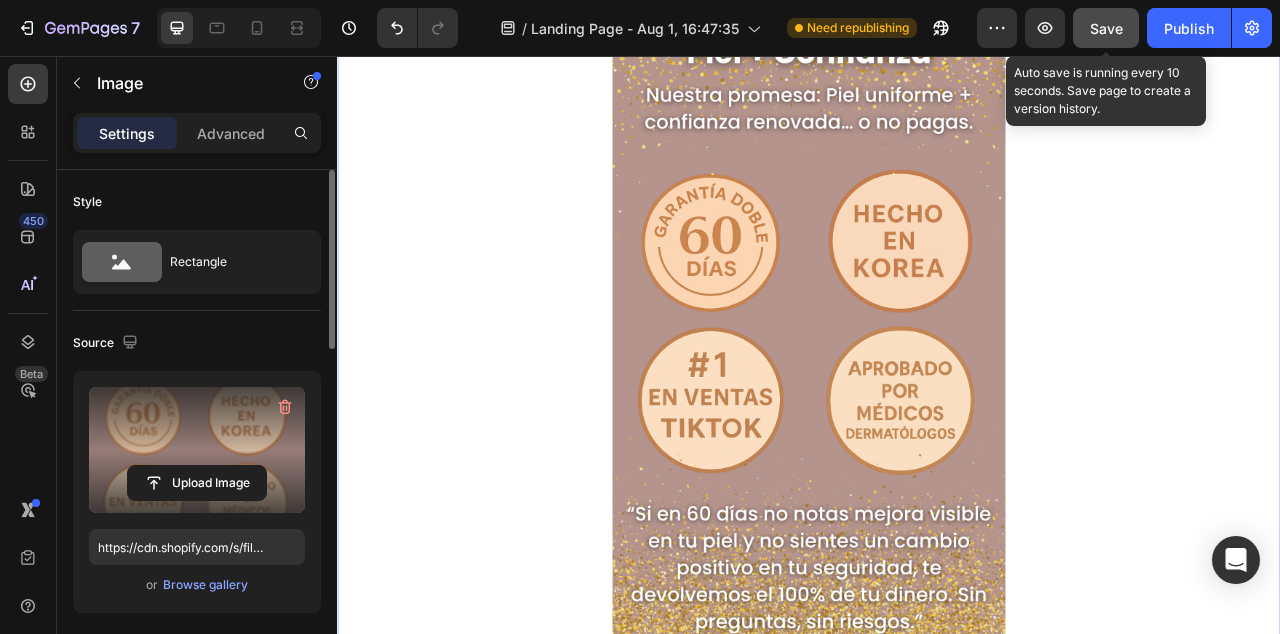 click on "Save" at bounding box center (1106, 28) 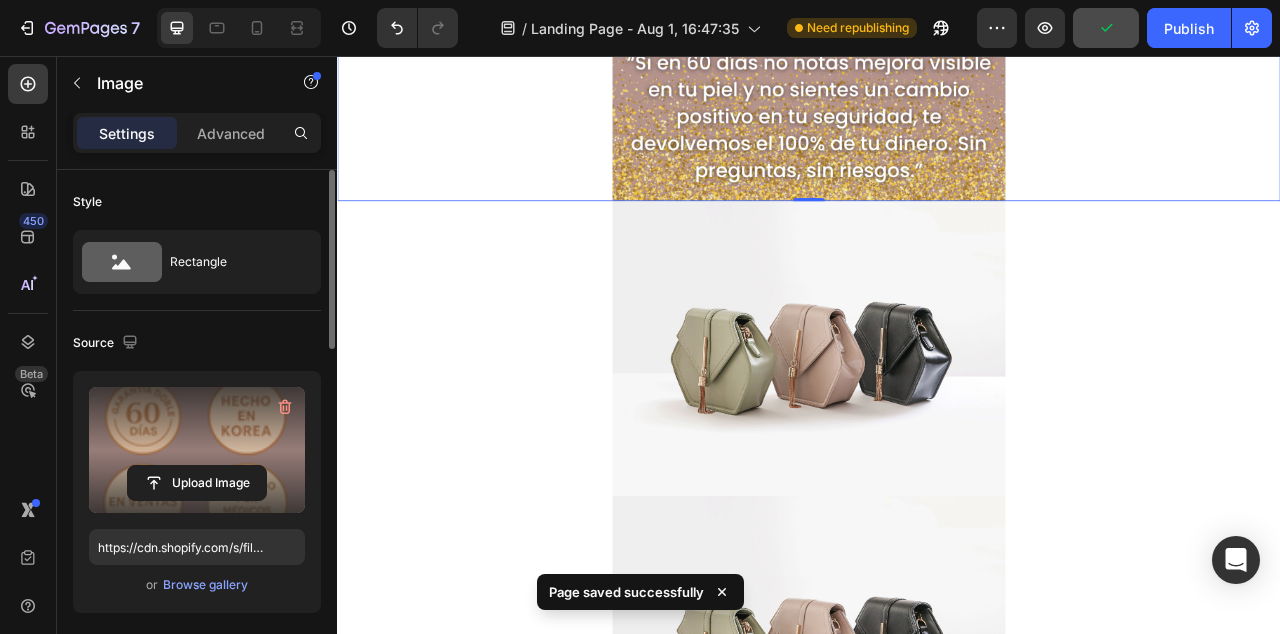 scroll, scrollTop: 5231, scrollLeft: 0, axis: vertical 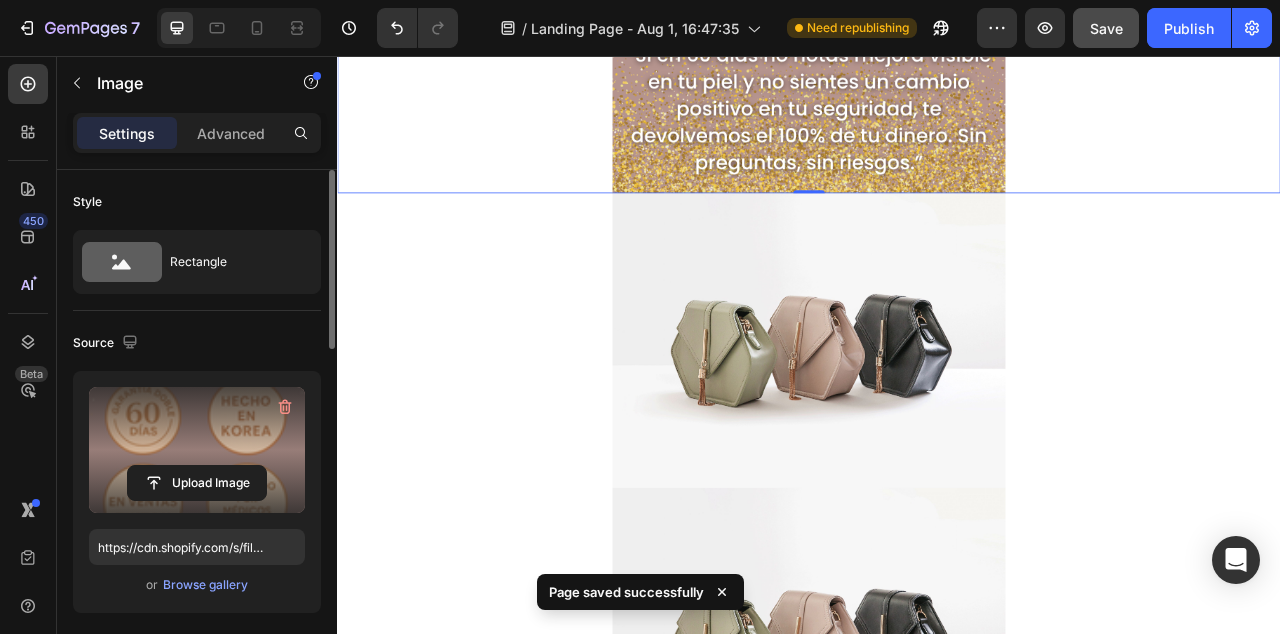 click at bounding box center (937, 418) 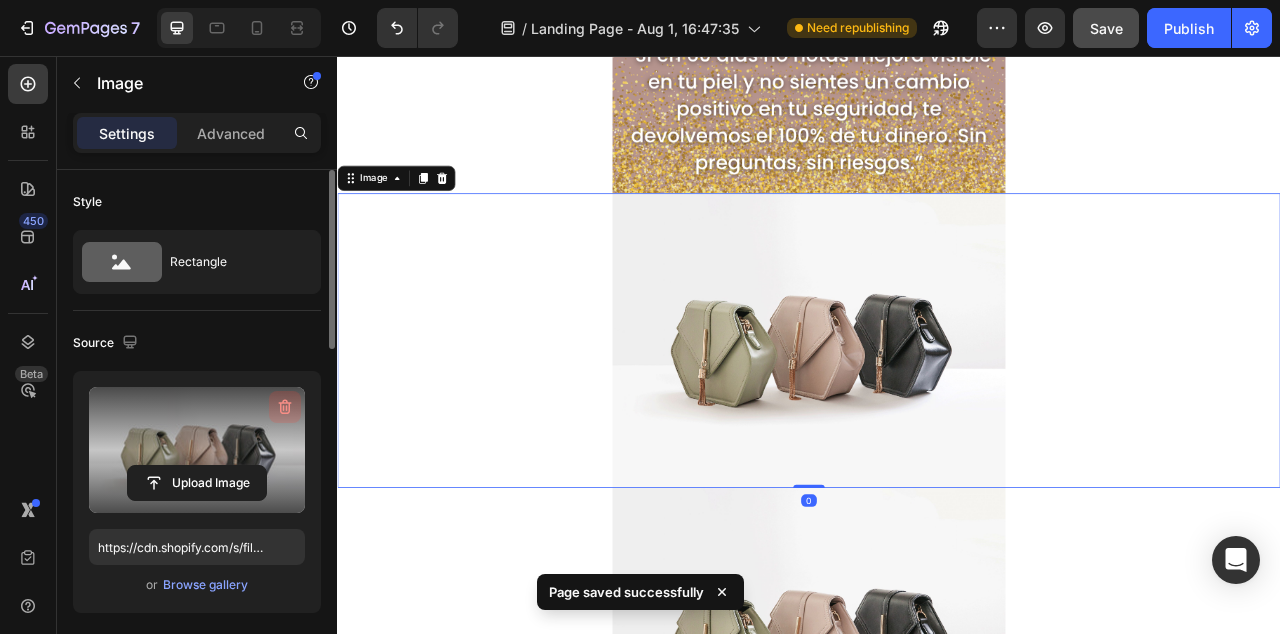 click 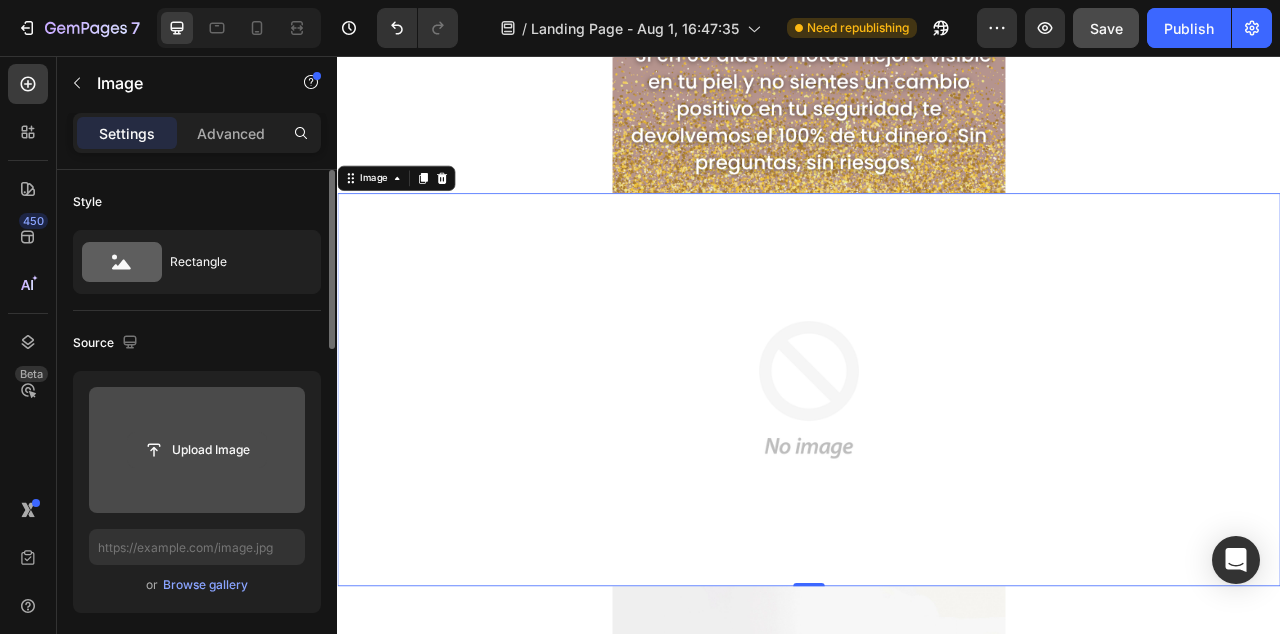 click 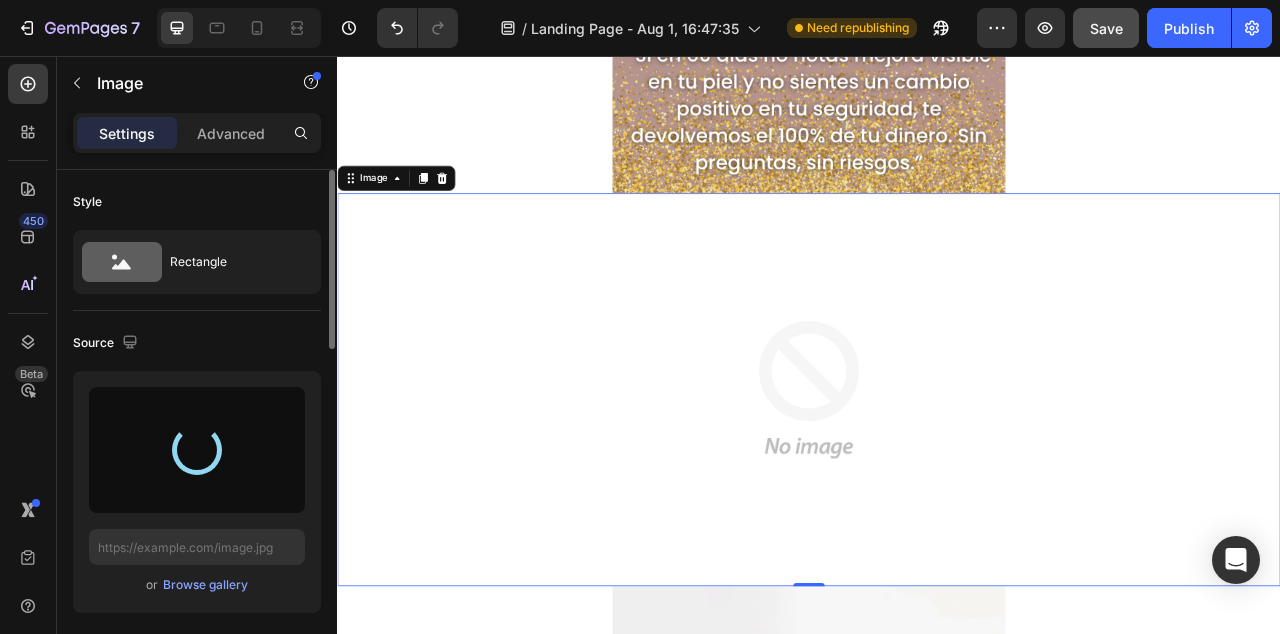 type on "https://cdn.shopify.com/s/files/1/0950/0036/3289/files/gempages_577481732098360211-12b3c568-6115-4317-96e0-6127d28a32de.png" 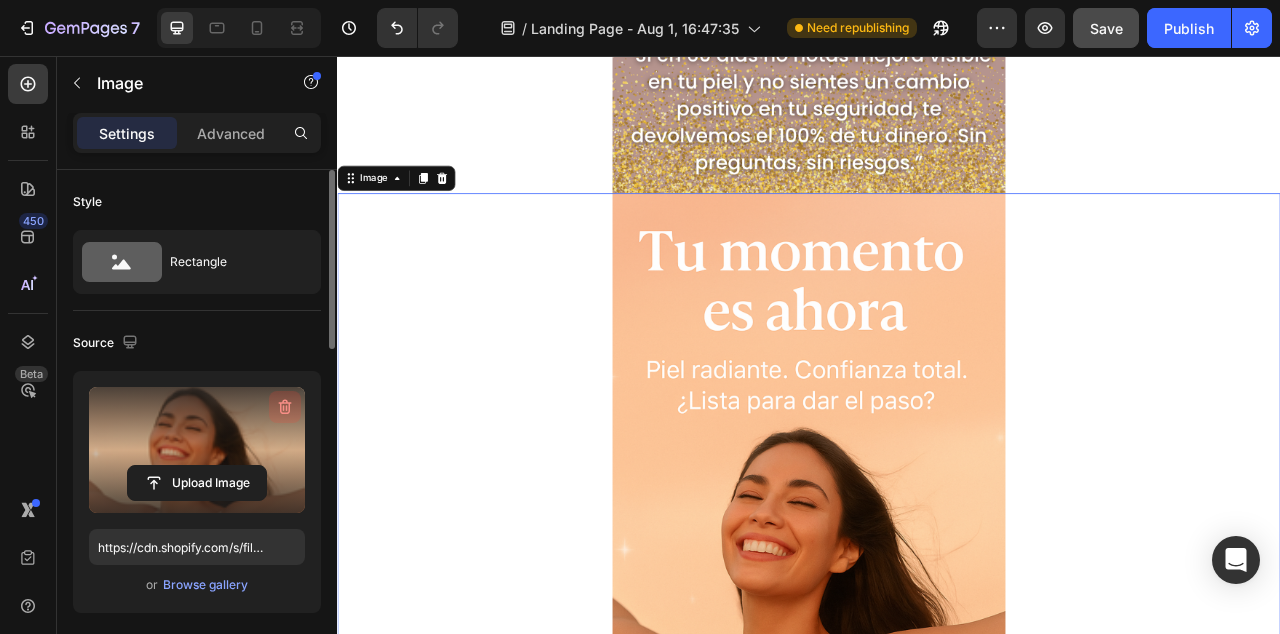 click 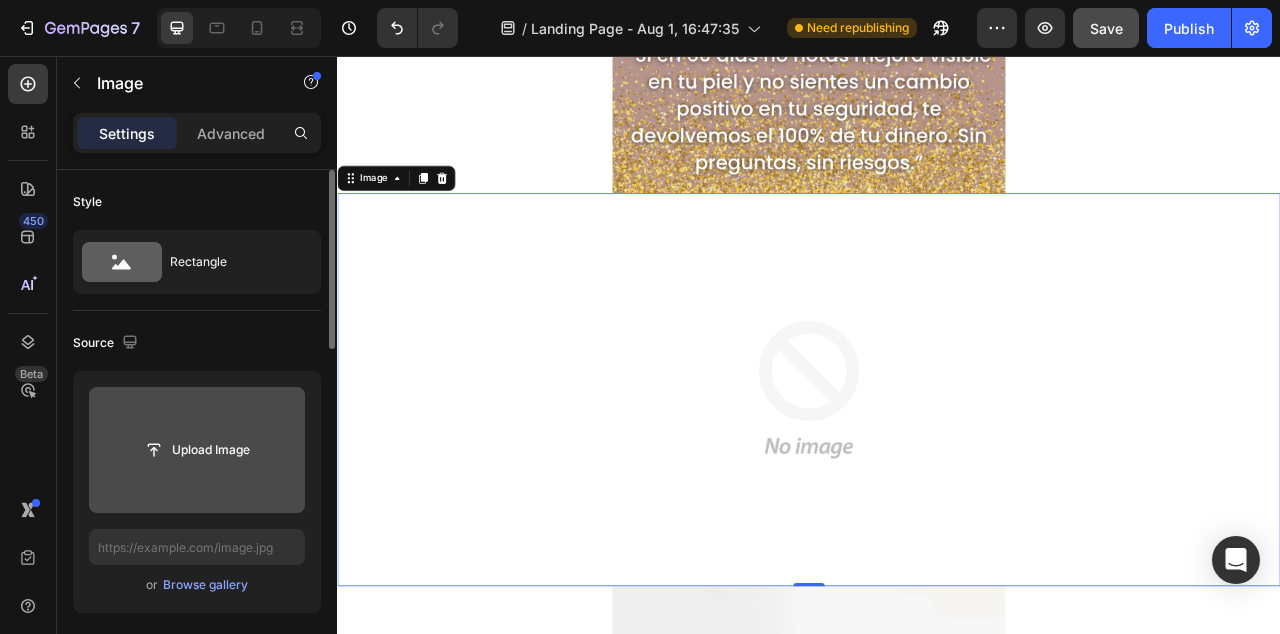 click 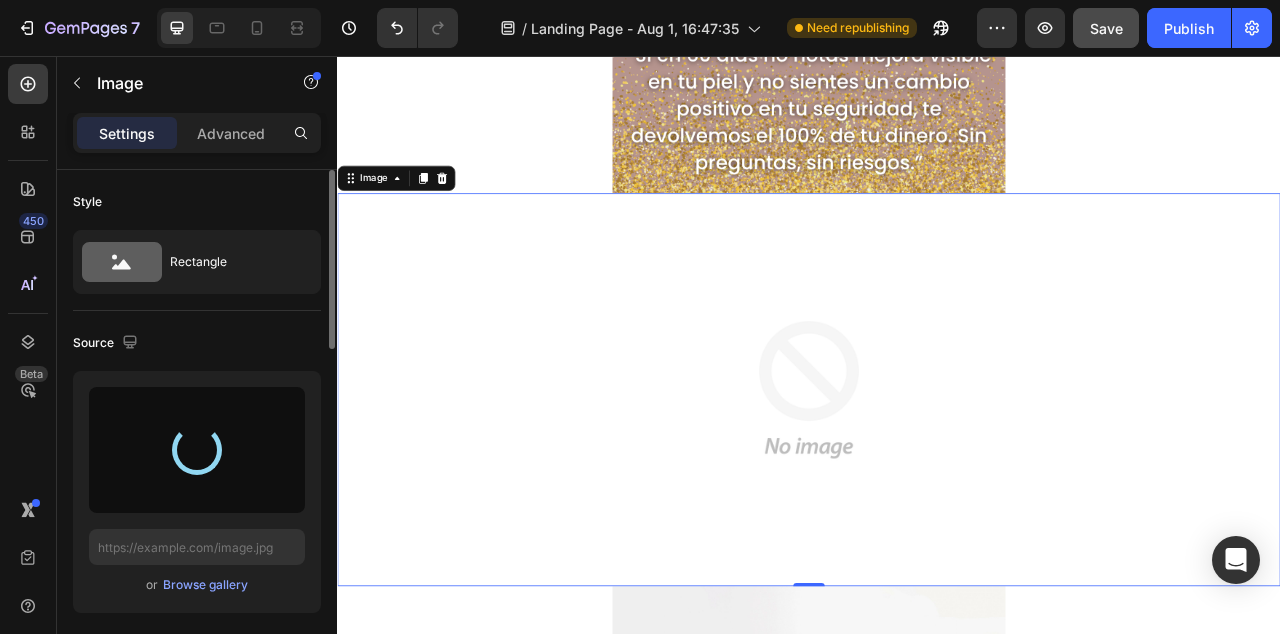 type on "https://cdn.shopify.com/s/files/1/0950/0036/3289/files/gempages_577481732098360211-aca8bb11-98c8-42c5-bc29-3ee054a6b241.png" 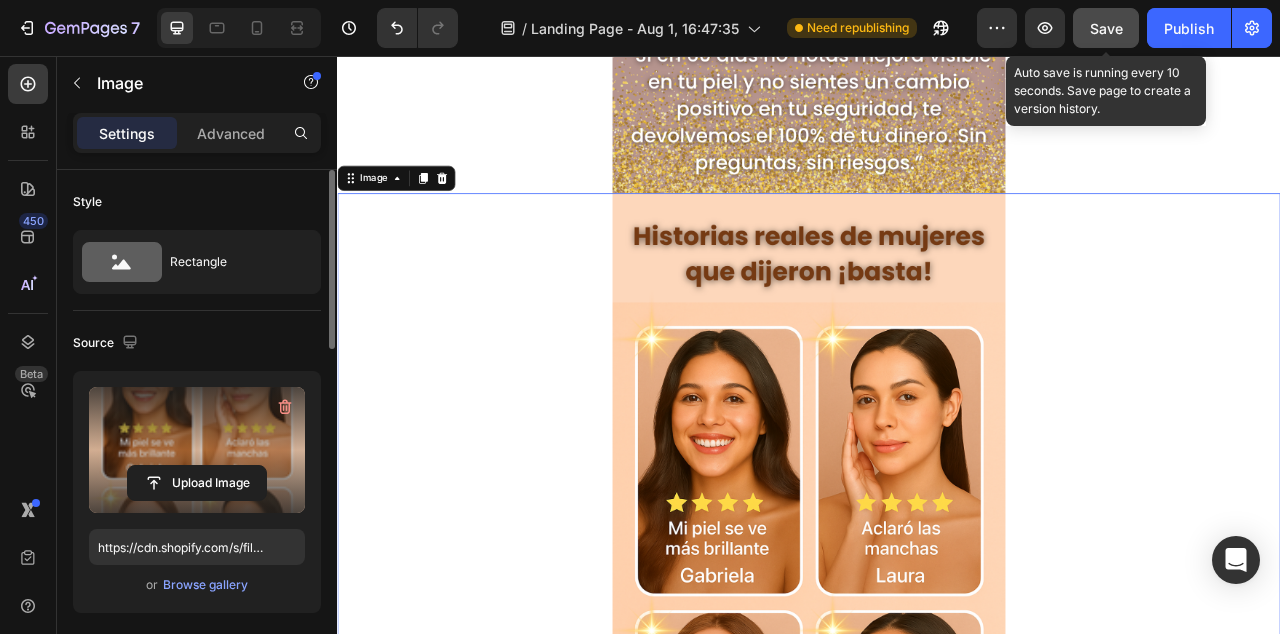 click on "Save" at bounding box center (1106, 28) 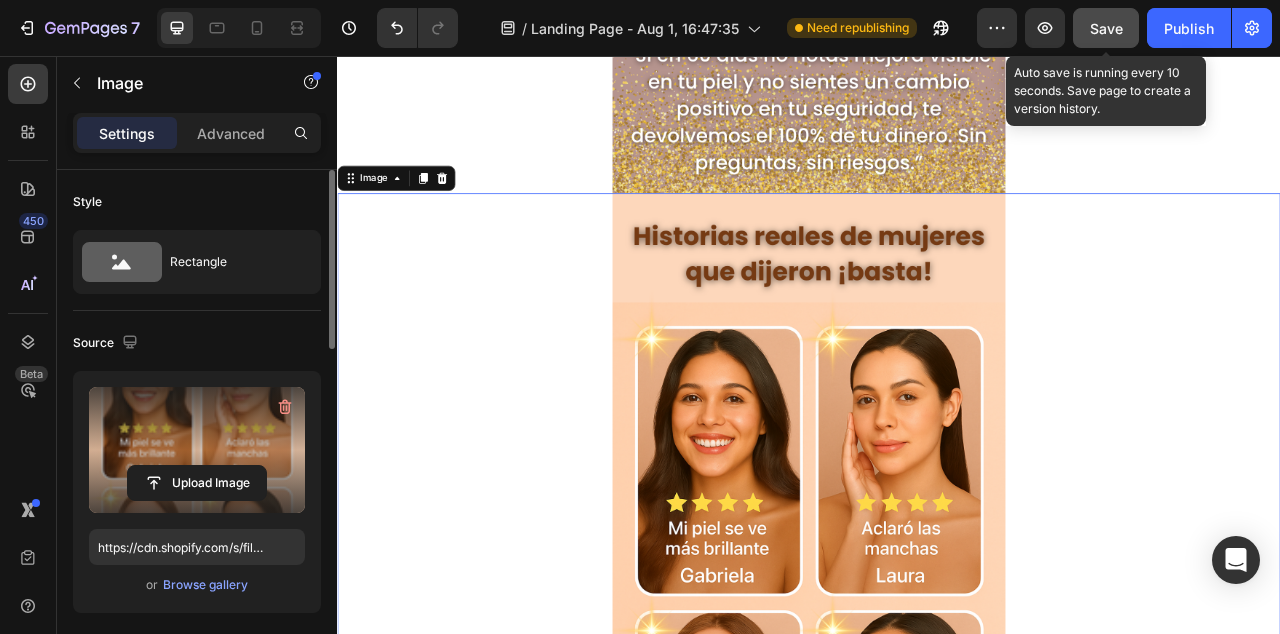 click on "Save" at bounding box center [1106, 28] 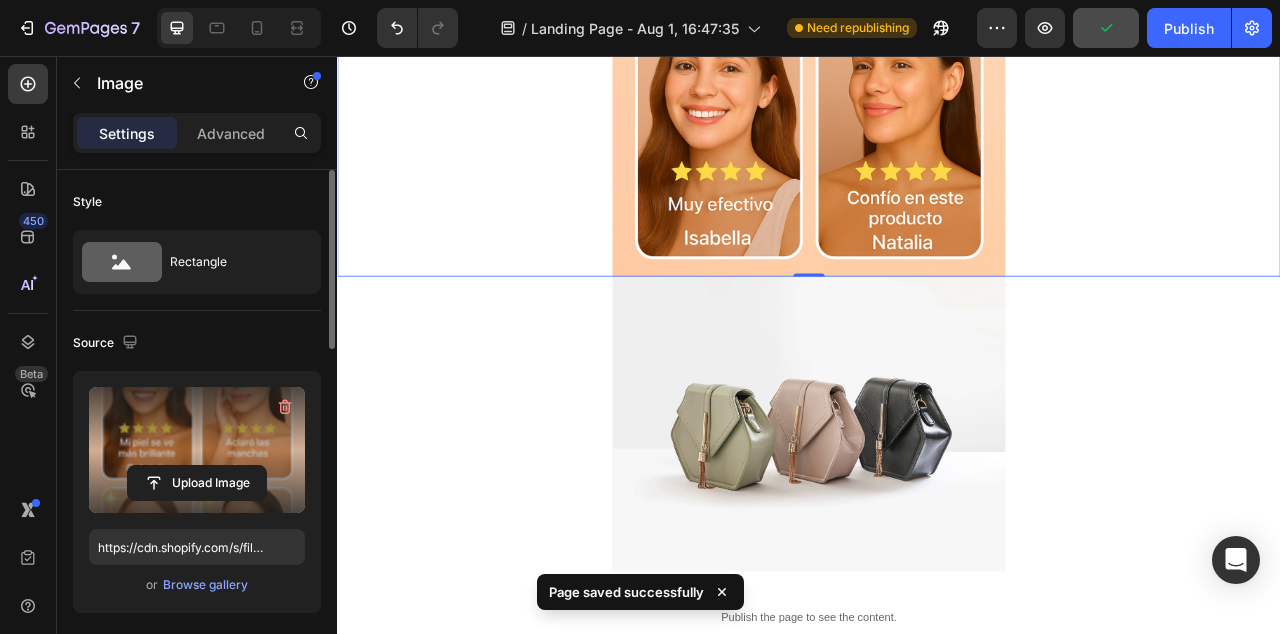scroll, scrollTop: 6021, scrollLeft: 0, axis: vertical 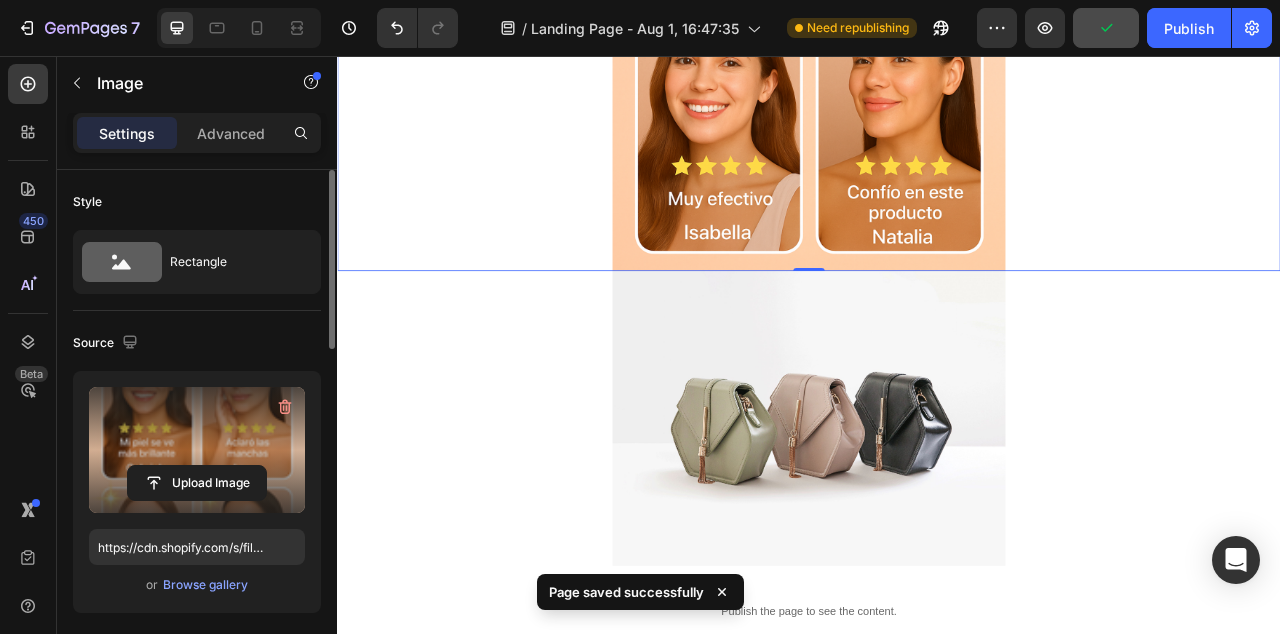 click at bounding box center [937, 517] 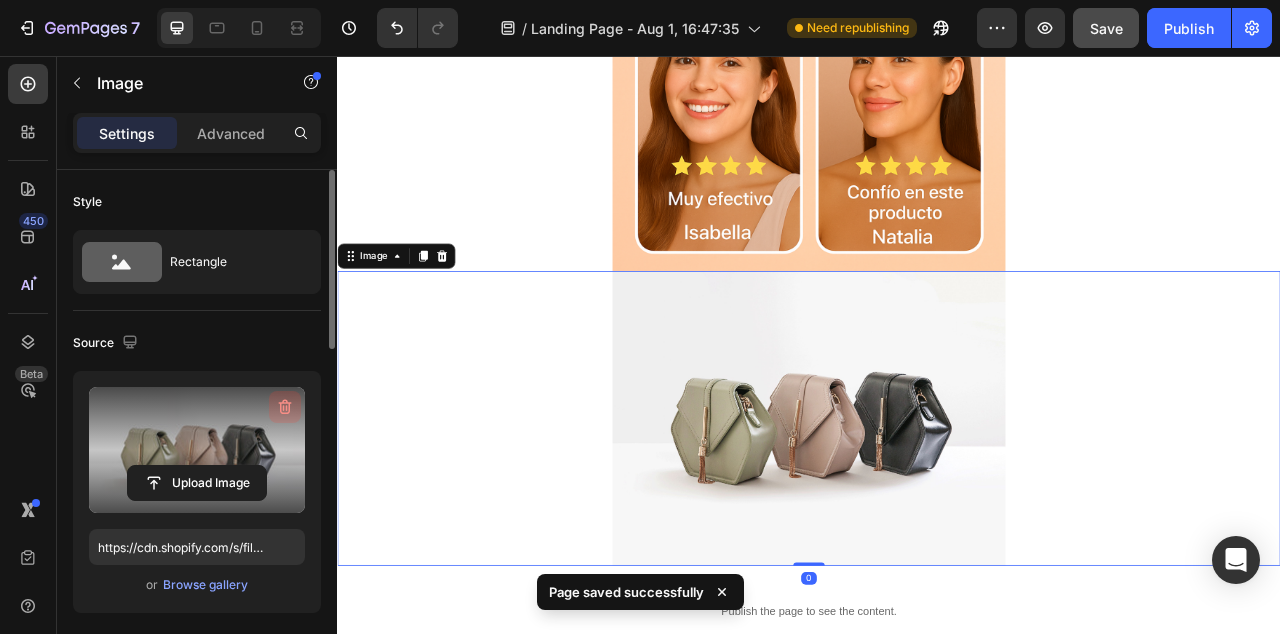 click 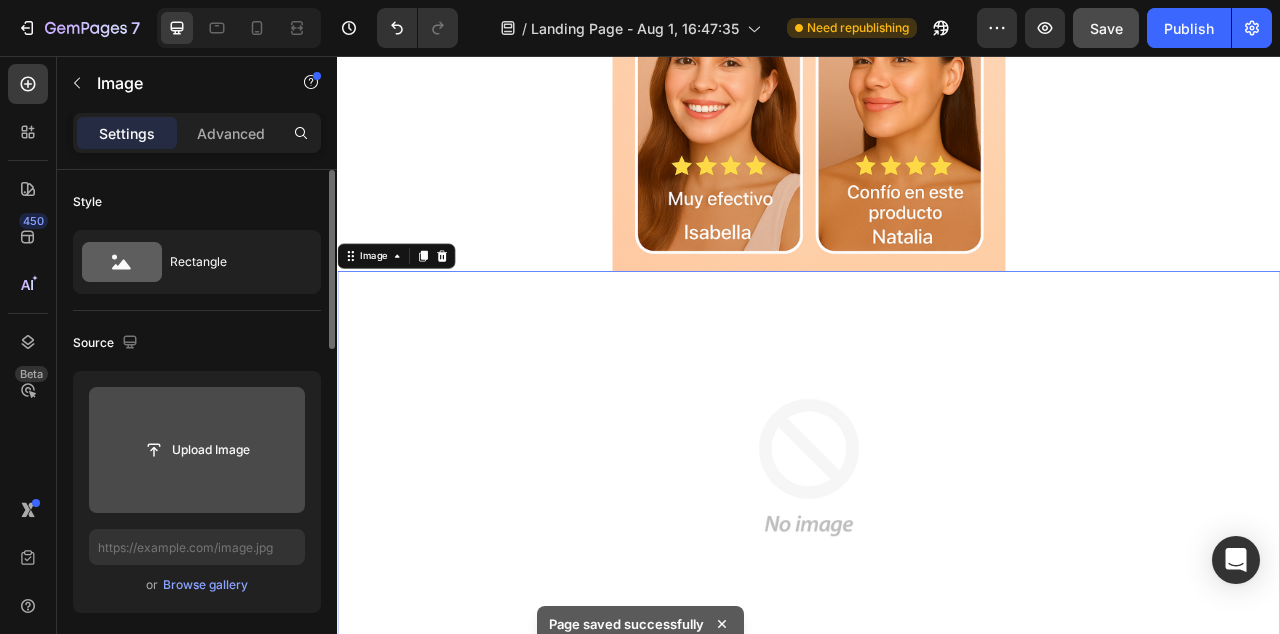 click 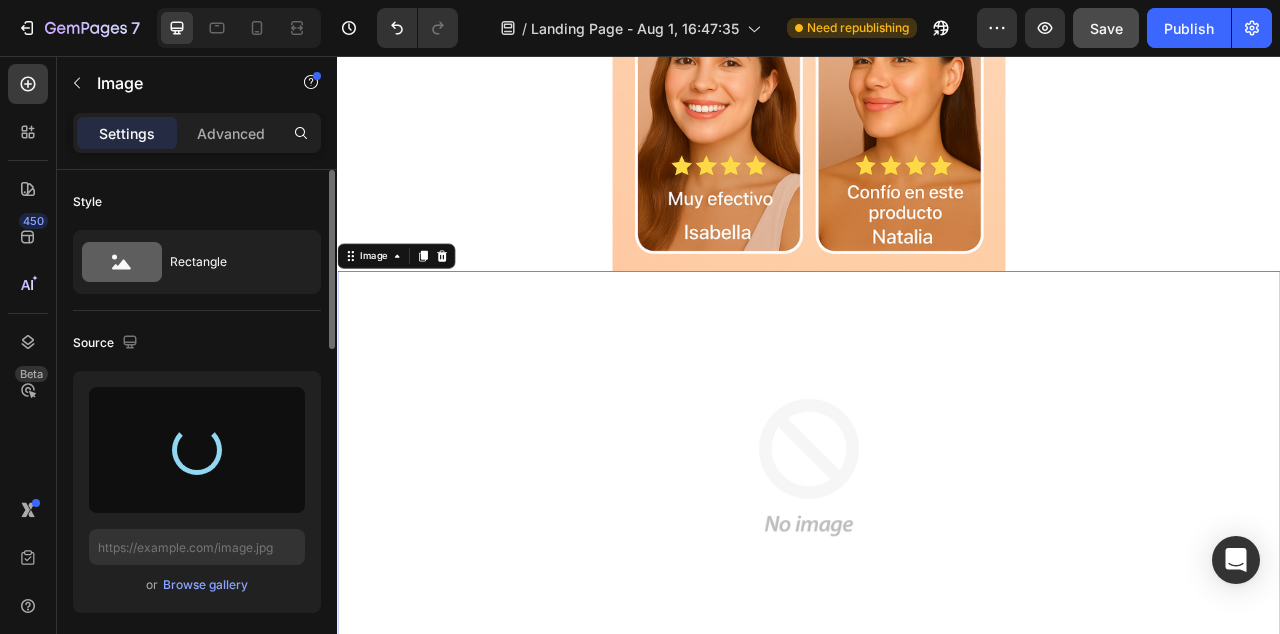 type on "https://cdn.shopify.com/s/files/1/0950/0036/3289/files/gempages_577481732098360211-12b3c568-6115-4317-96e0-6127d28a32de.png" 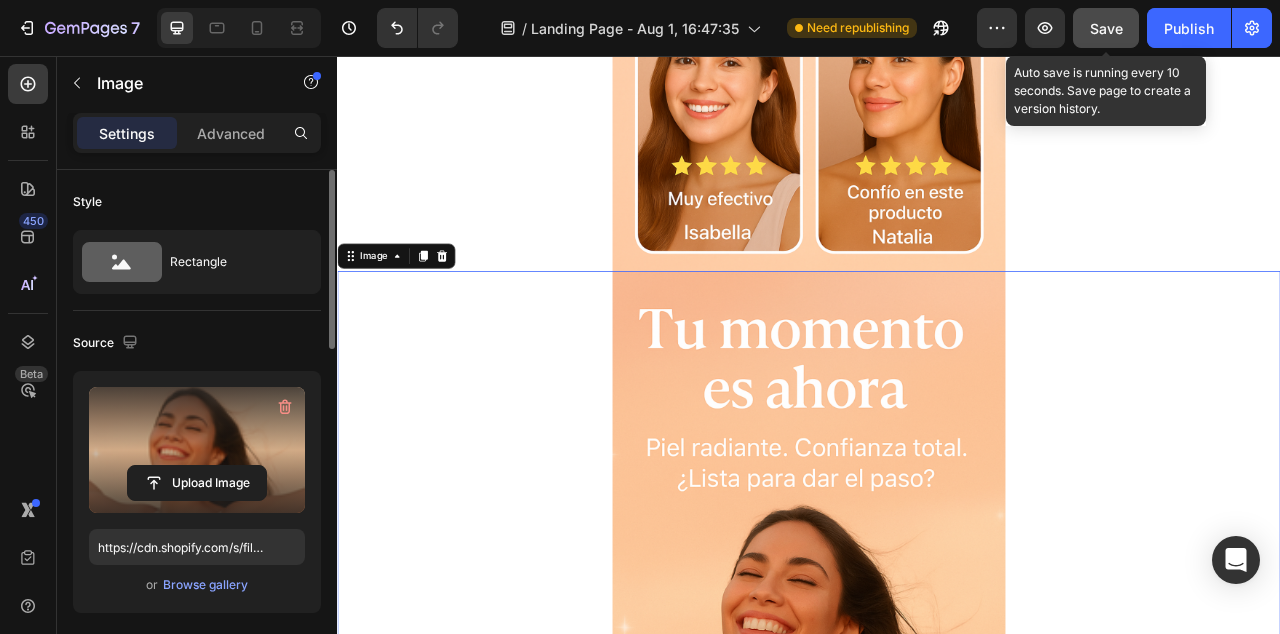 click on "Save" at bounding box center (1106, 28) 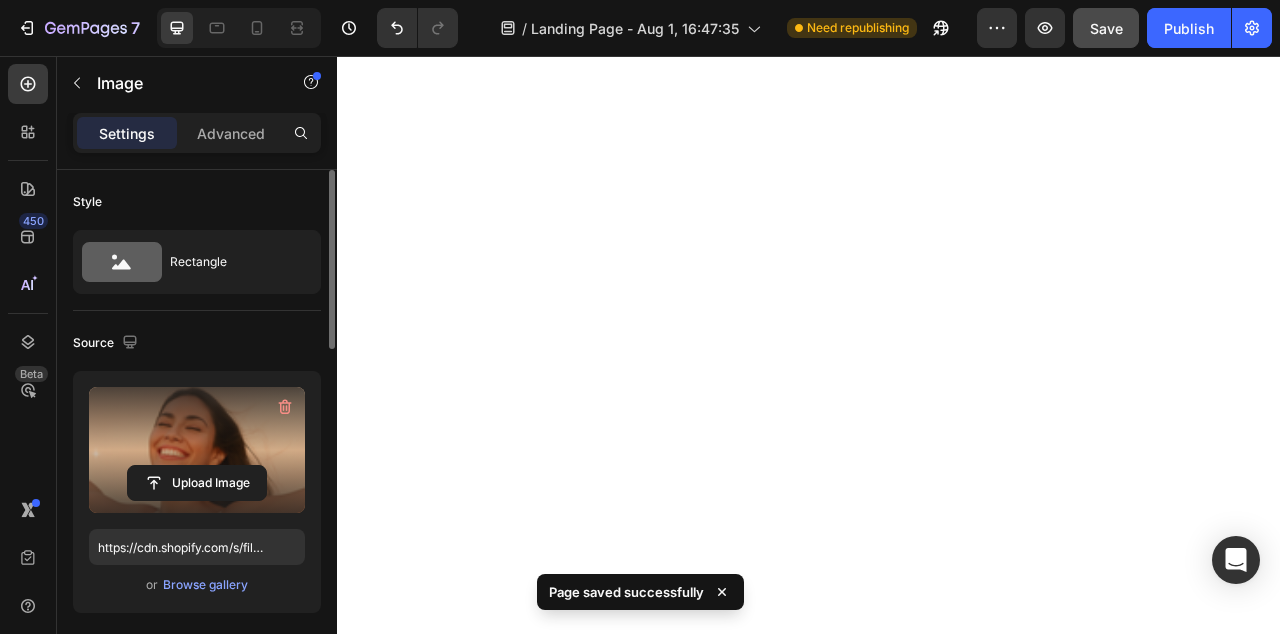 scroll, scrollTop: 0, scrollLeft: 0, axis: both 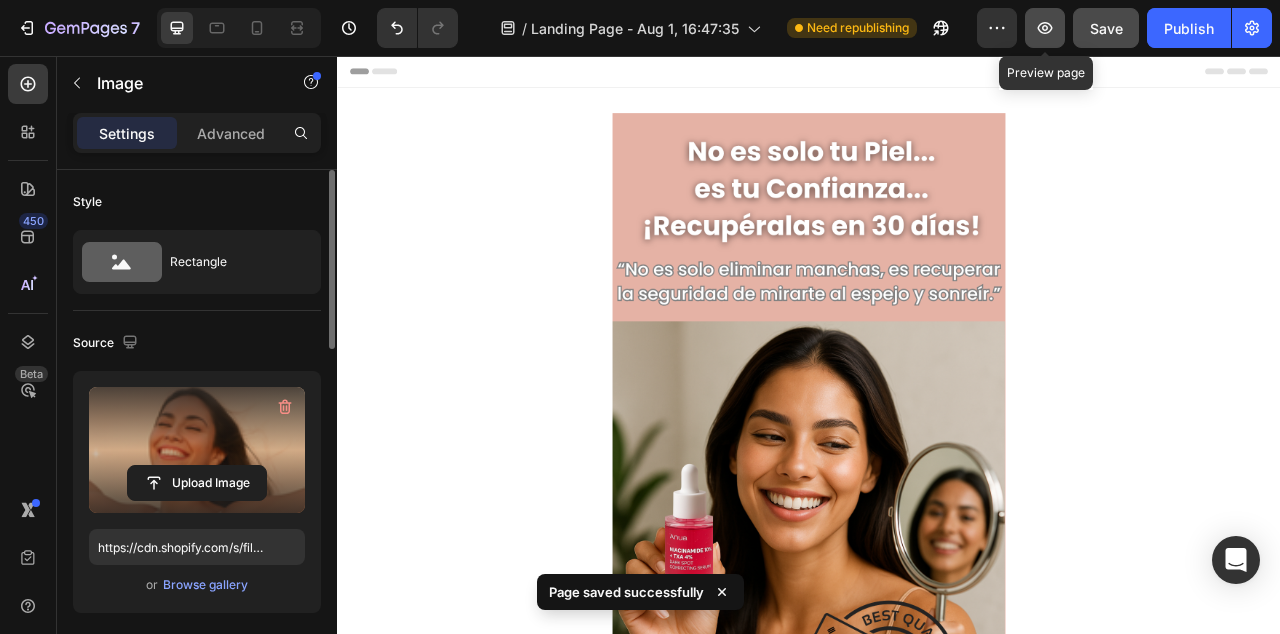click 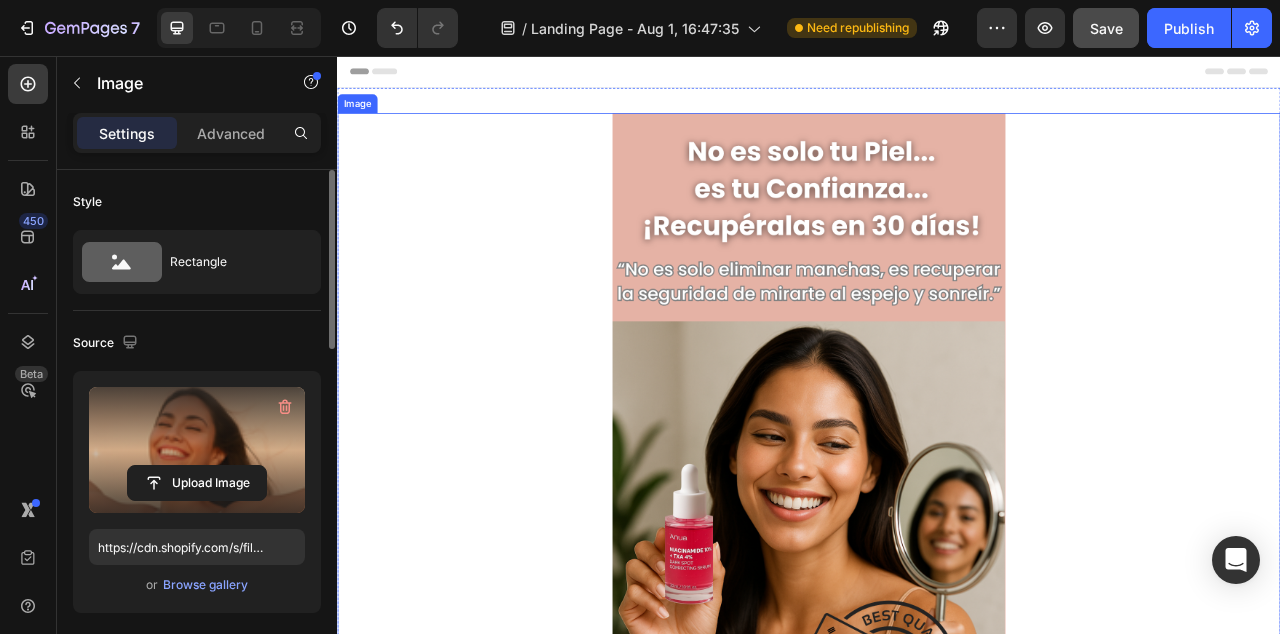 click at bounding box center [937, 573] 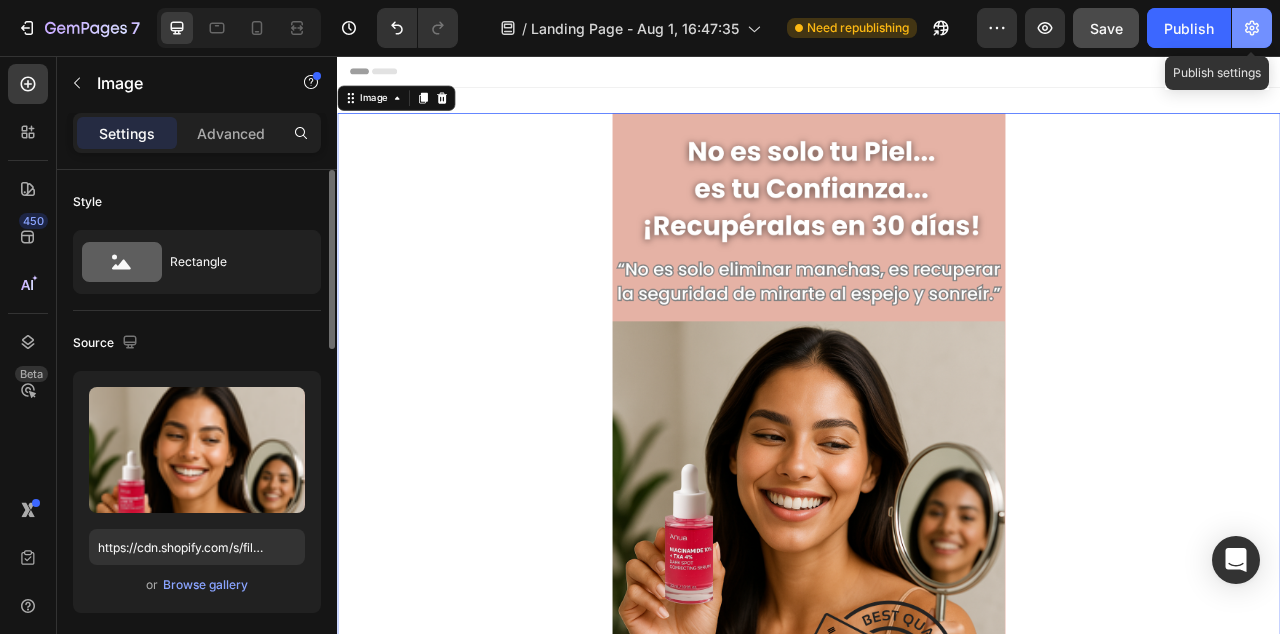 click 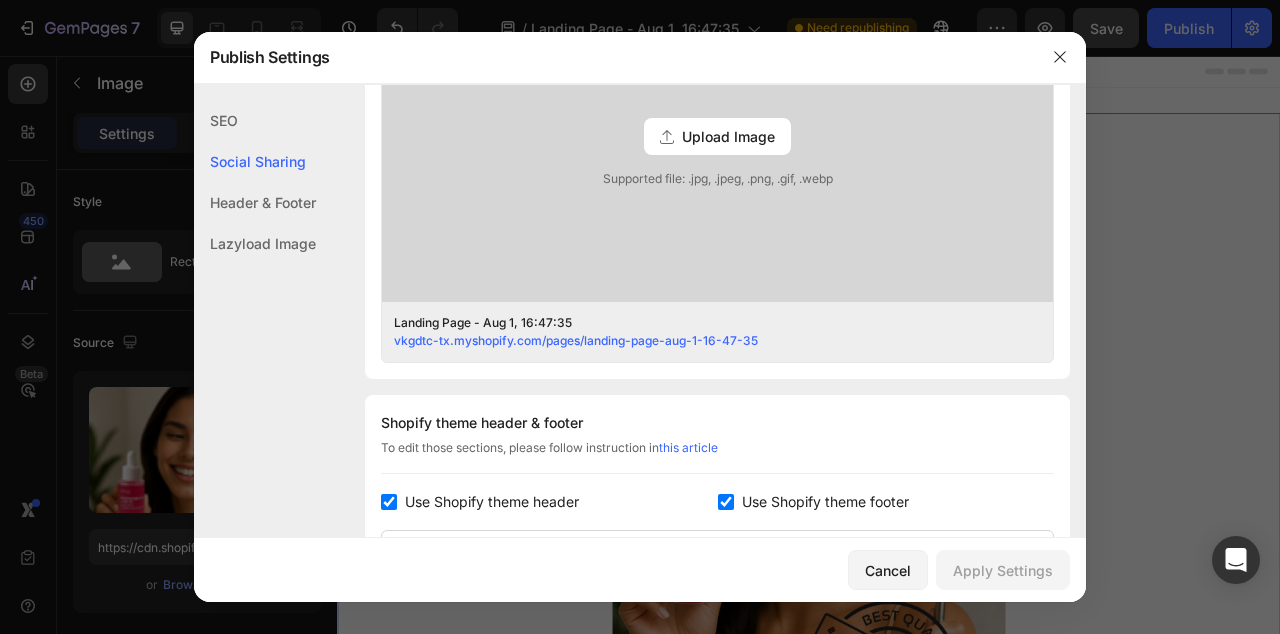 scroll, scrollTop: 1132, scrollLeft: 0, axis: vertical 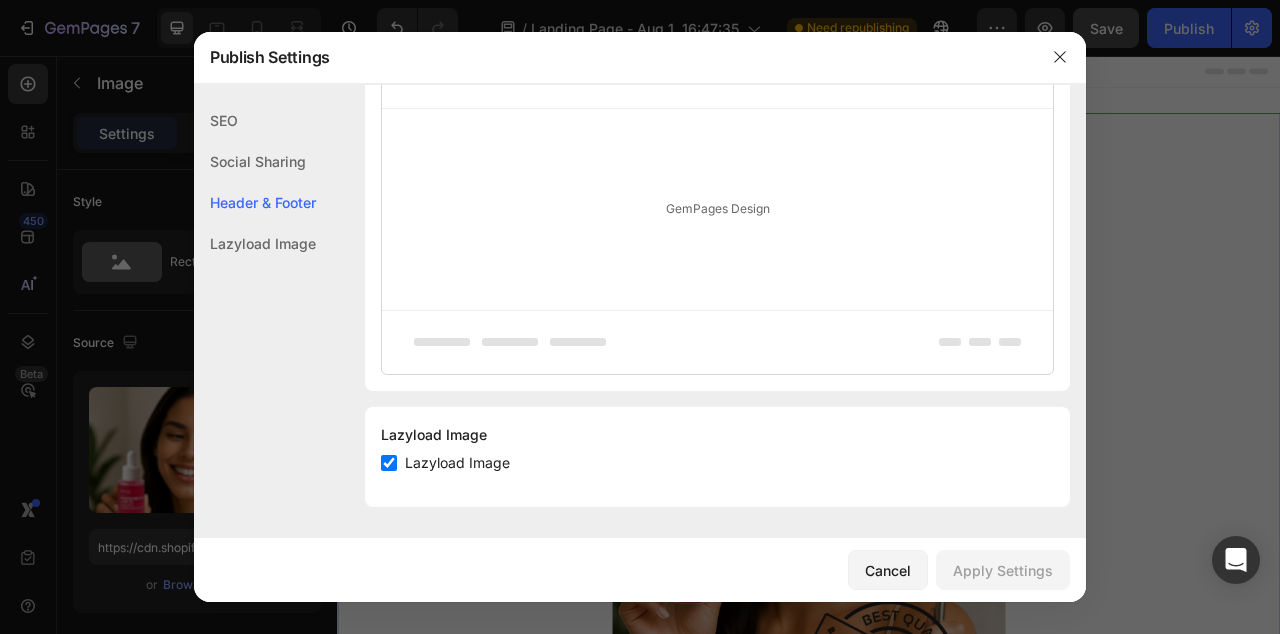 click on "Lazyload Image" 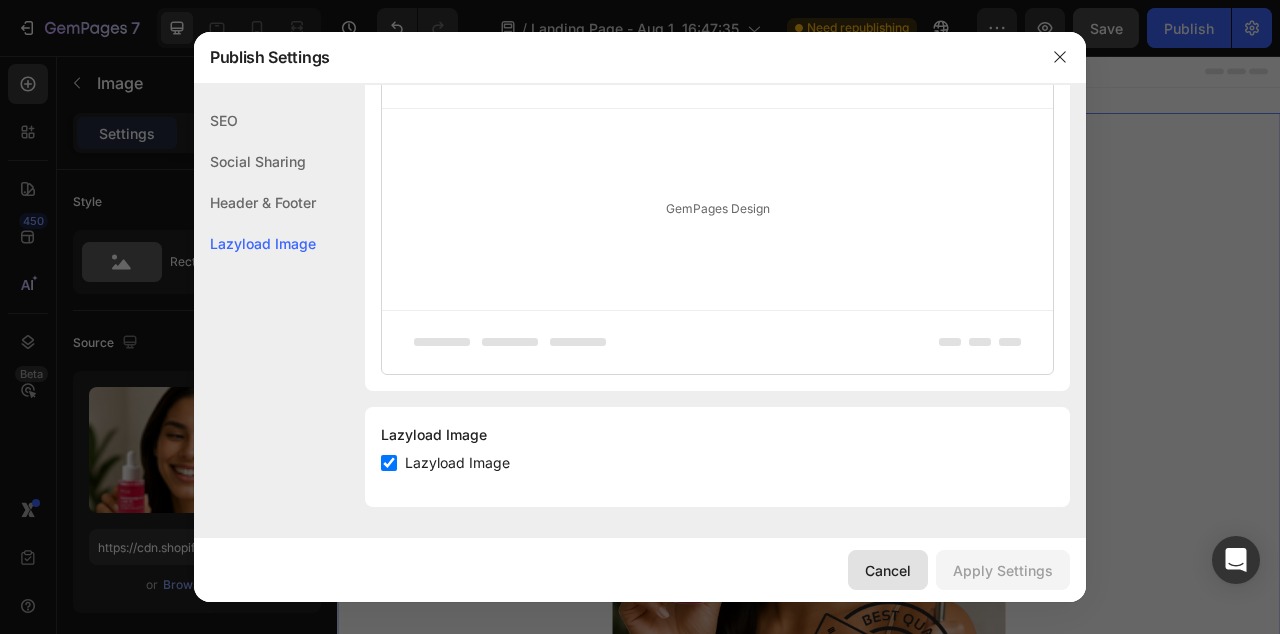 click on "Cancel" at bounding box center [888, 570] 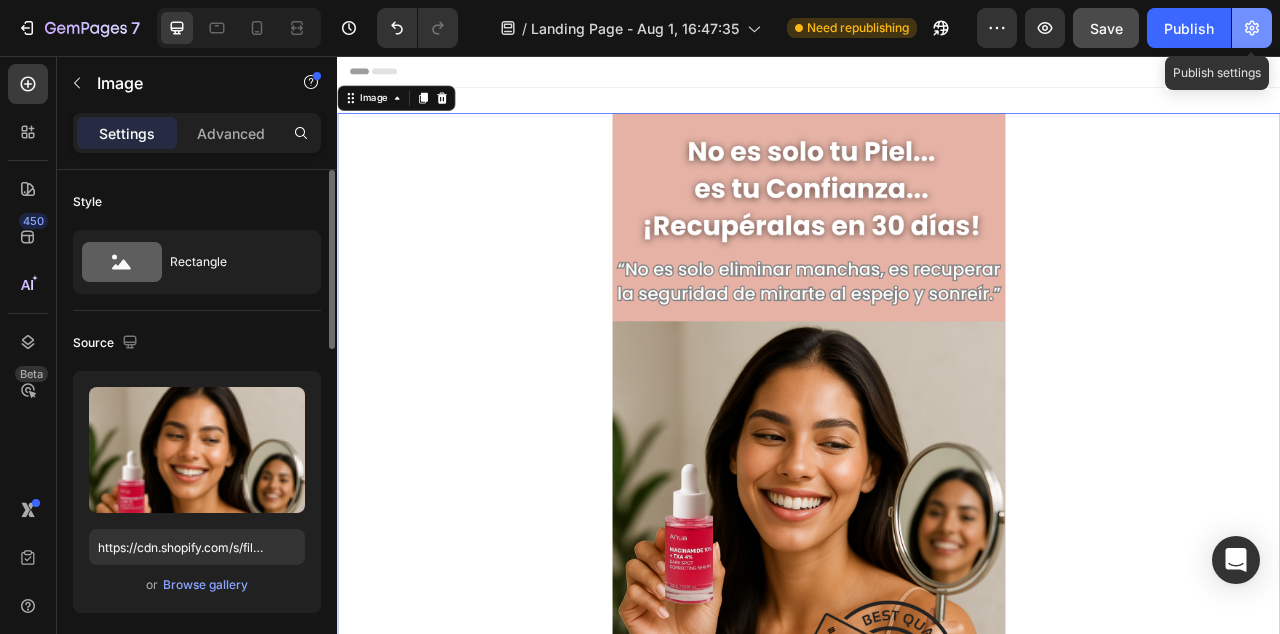 click 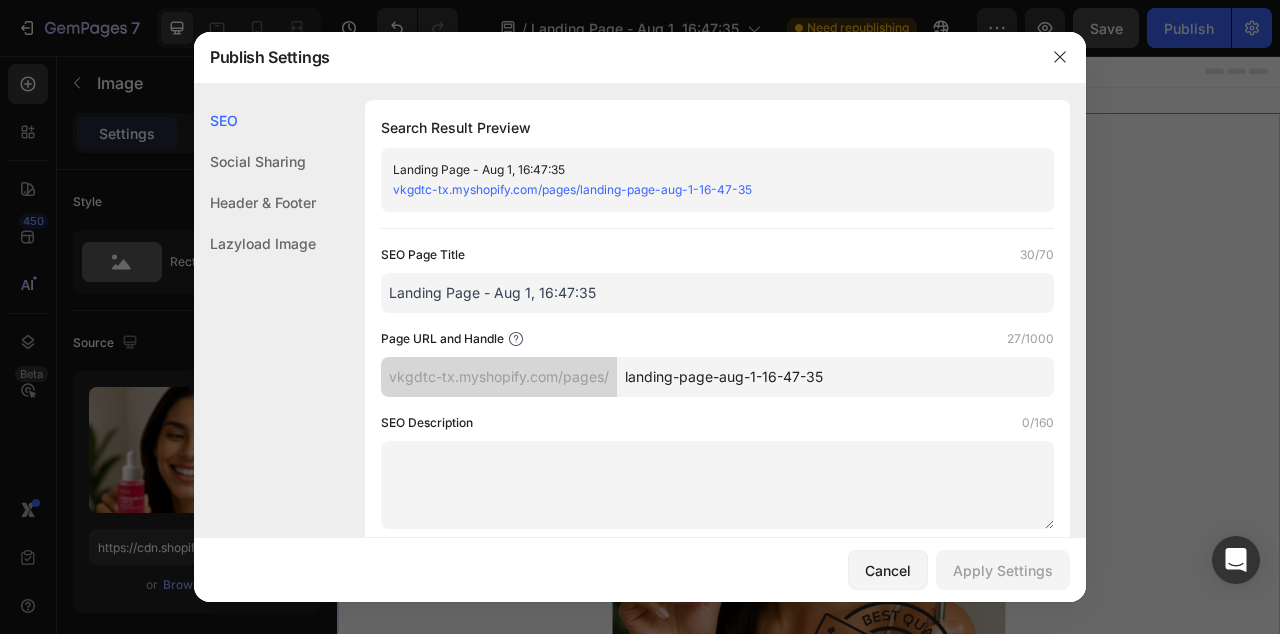 click on "Header & Footer" 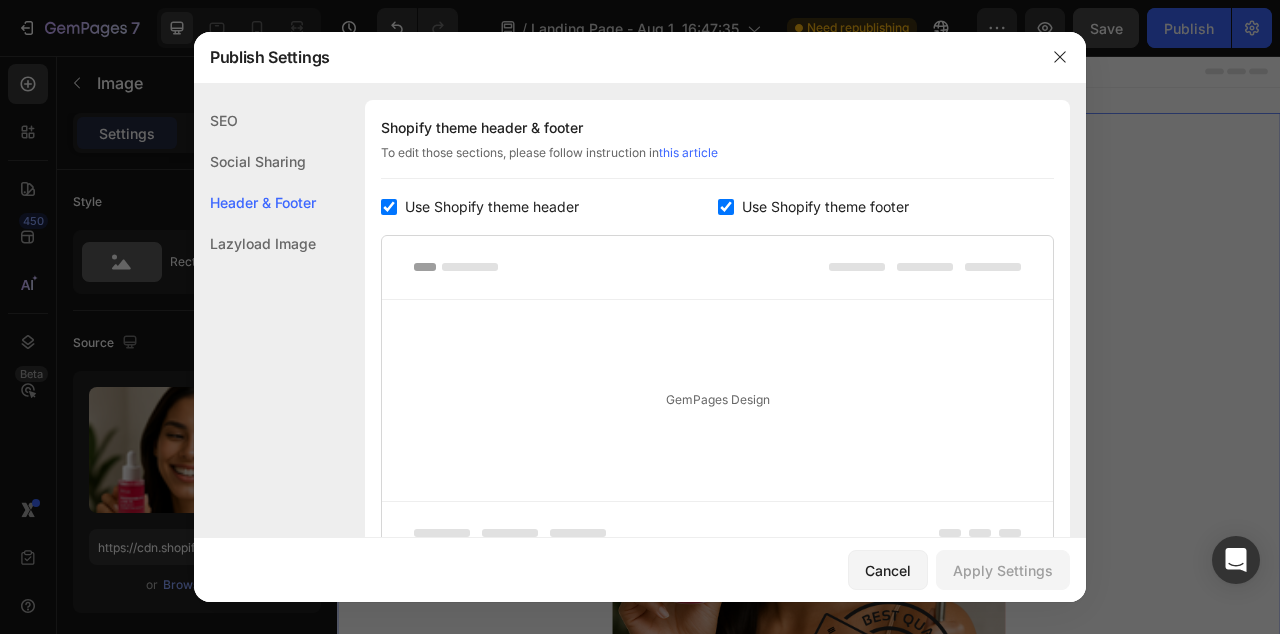 scroll, scrollTop: 928, scrollLeft: 0, axis: vertical 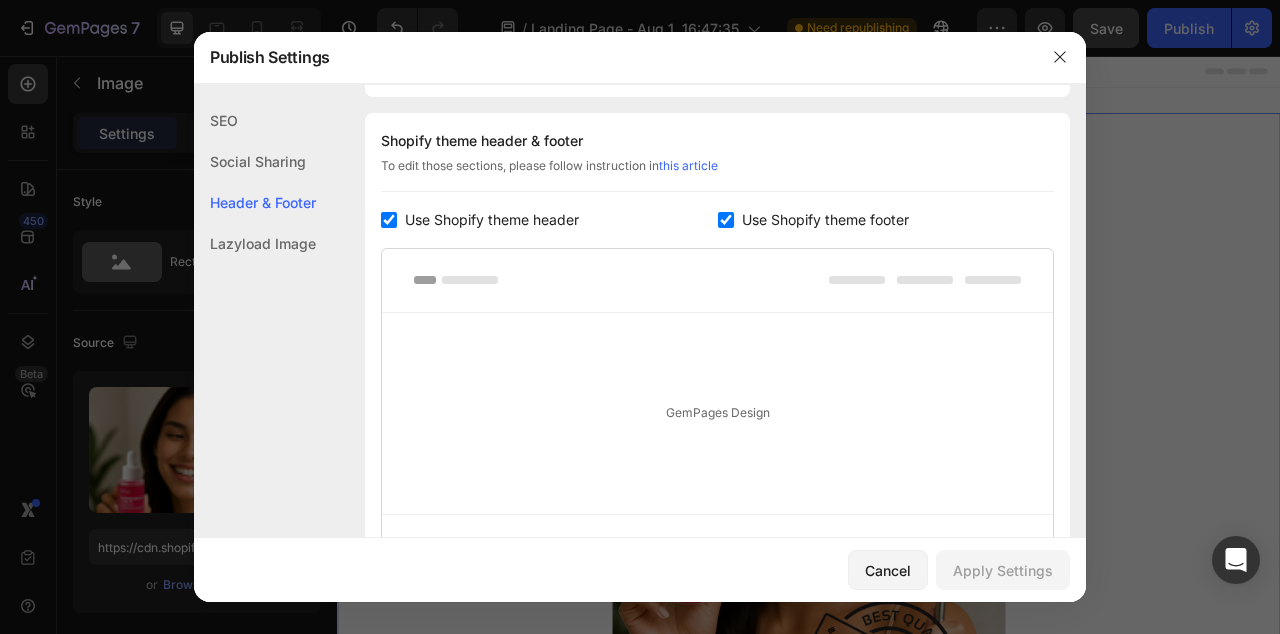 click at bounding box center [389, 220] 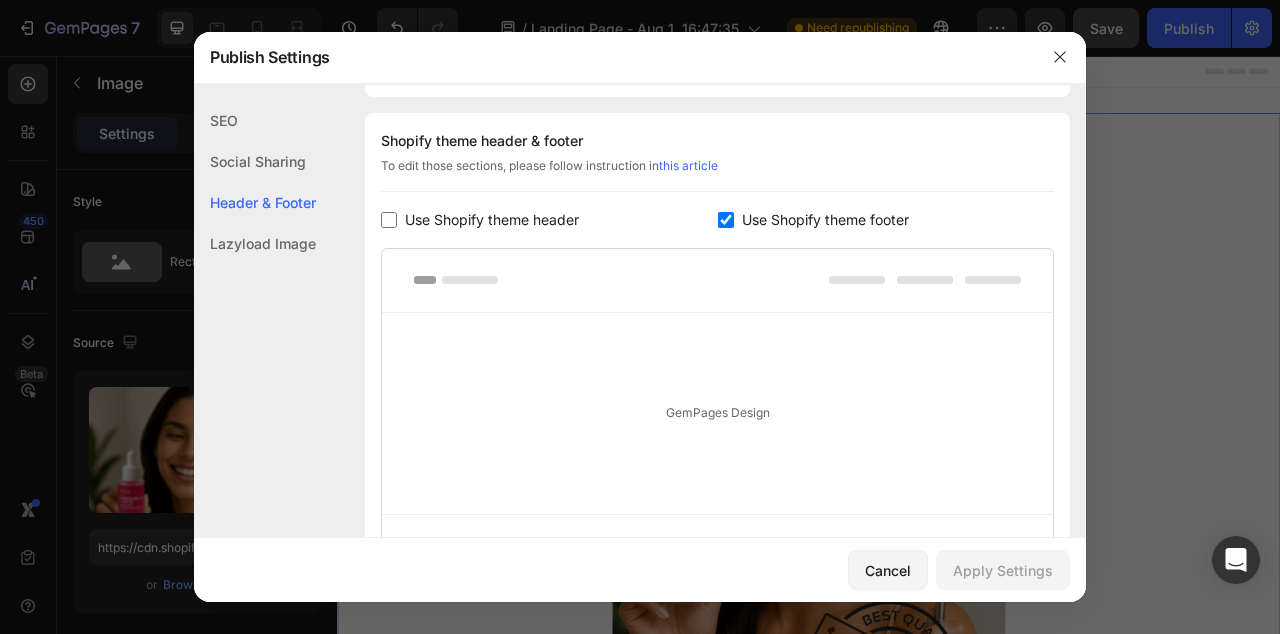 checkbox on "false" 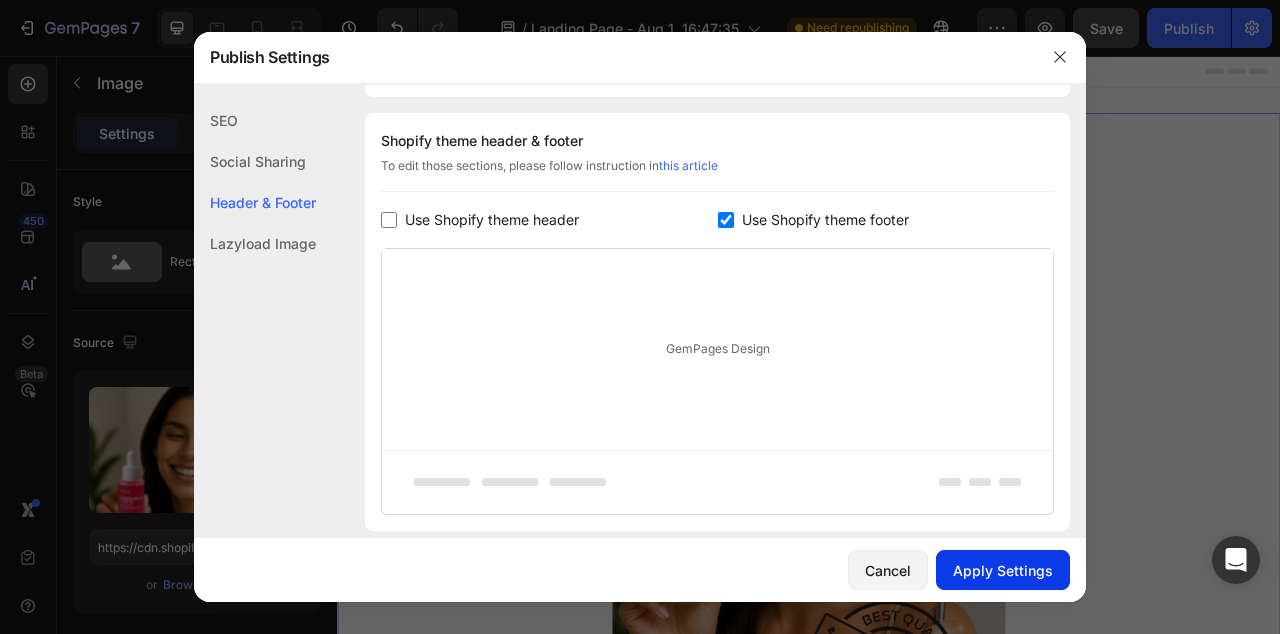 click on "Apply Settings" at bounding box center [1003, 570] 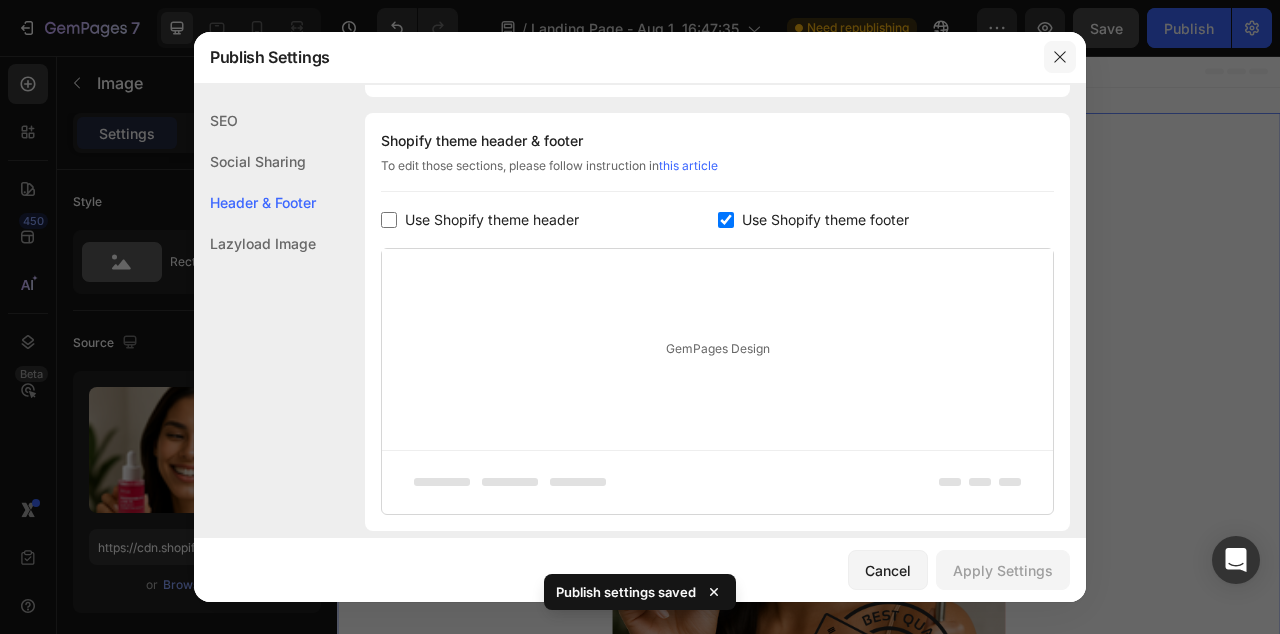 click 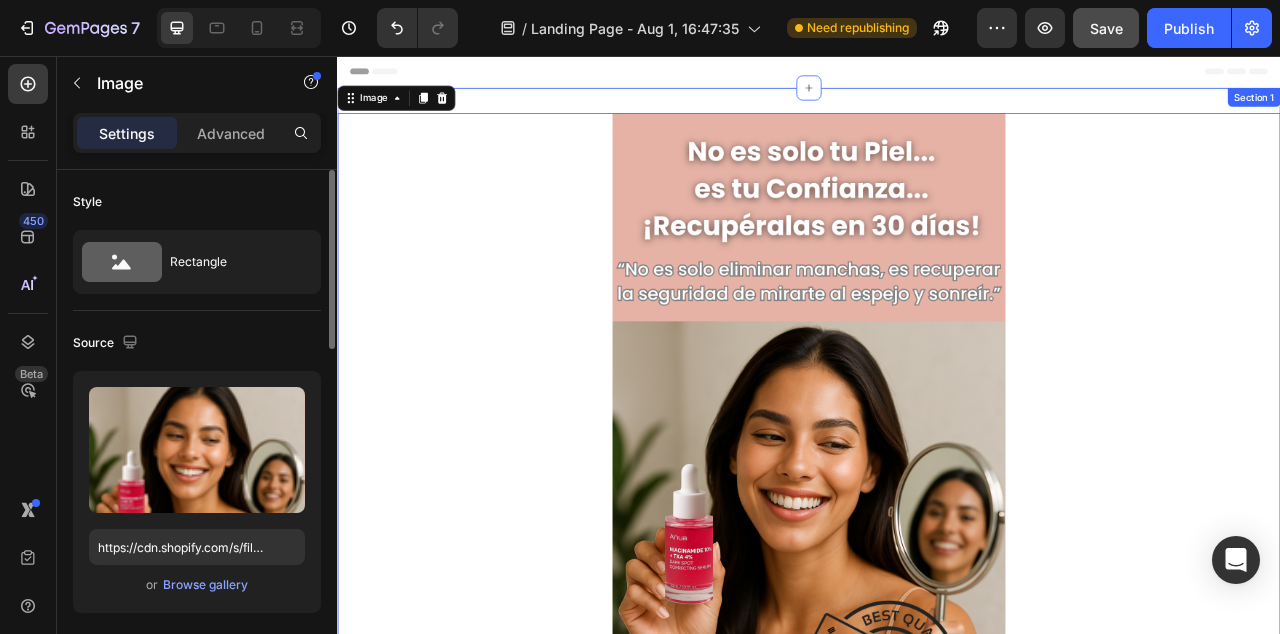 click on "Image   0 Section 1" at bounding box center [937, 557] 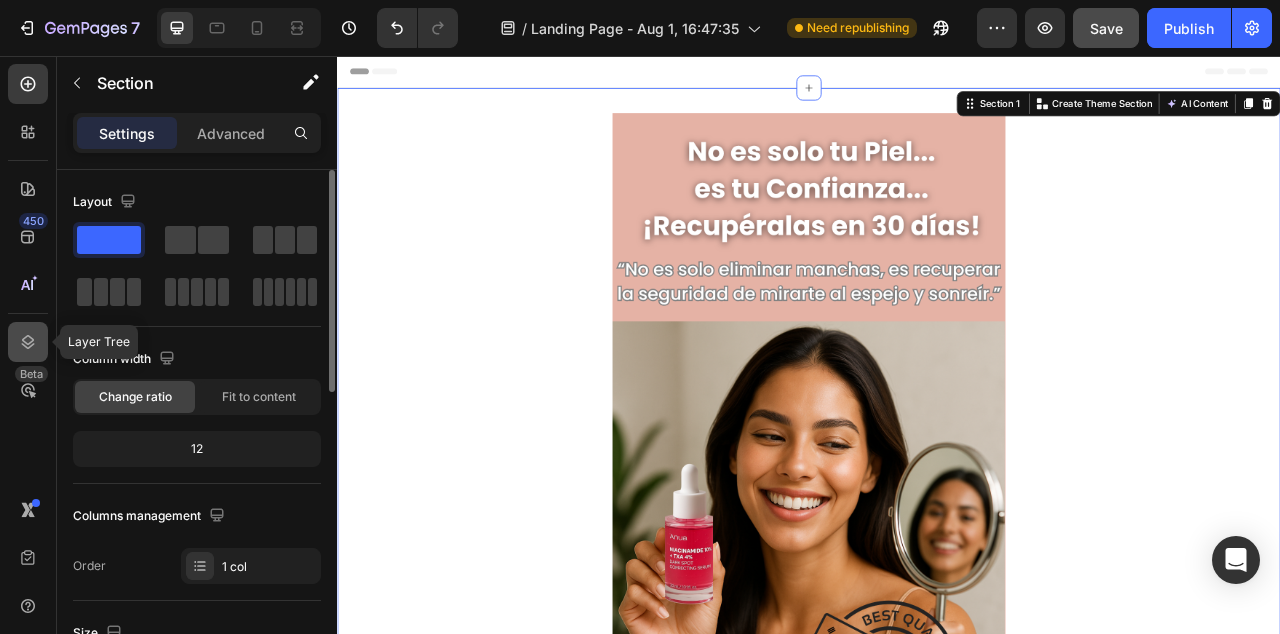 click 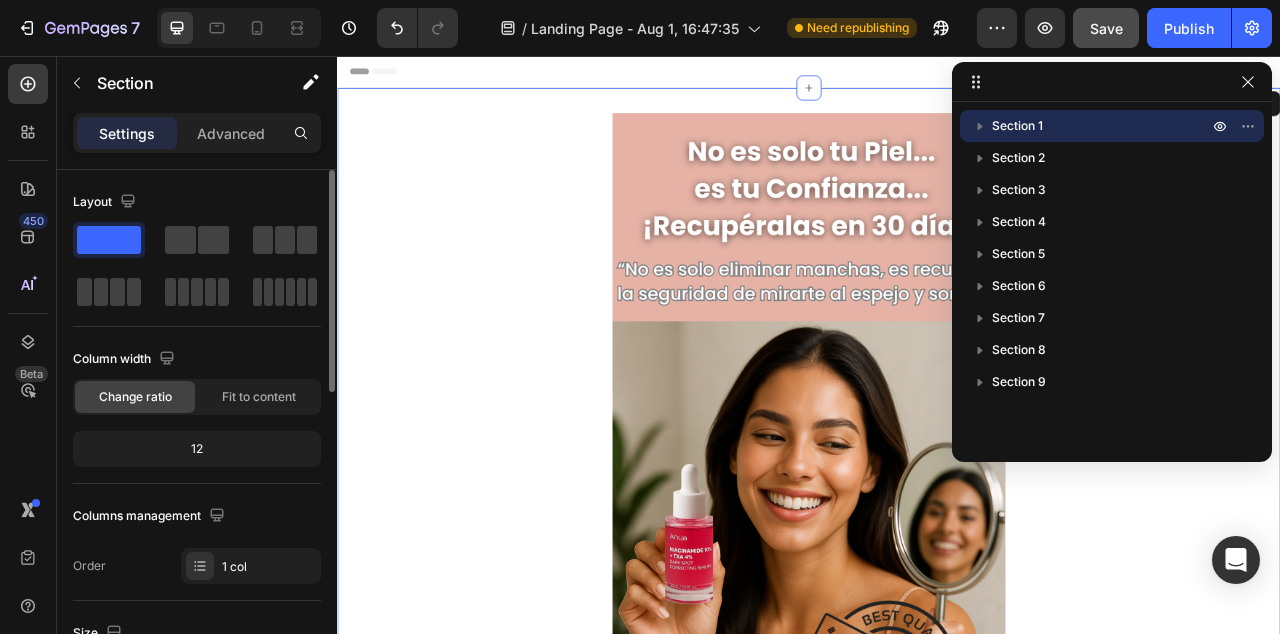 click 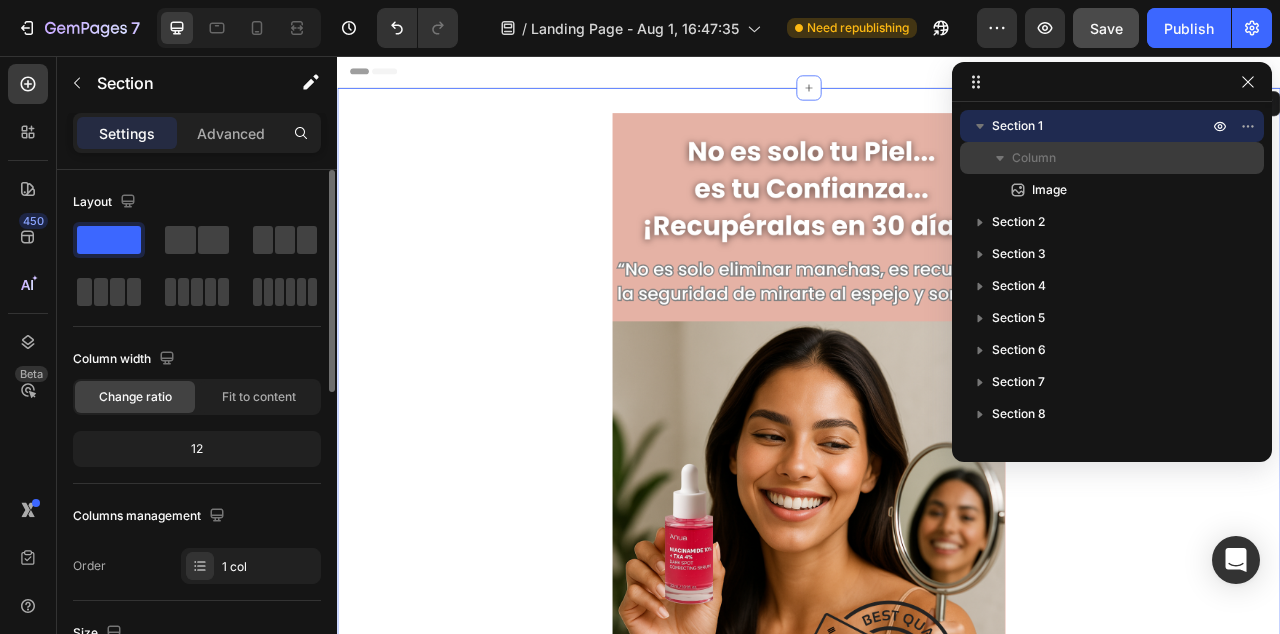 click on "Column" at bounding box center (1034, 158) 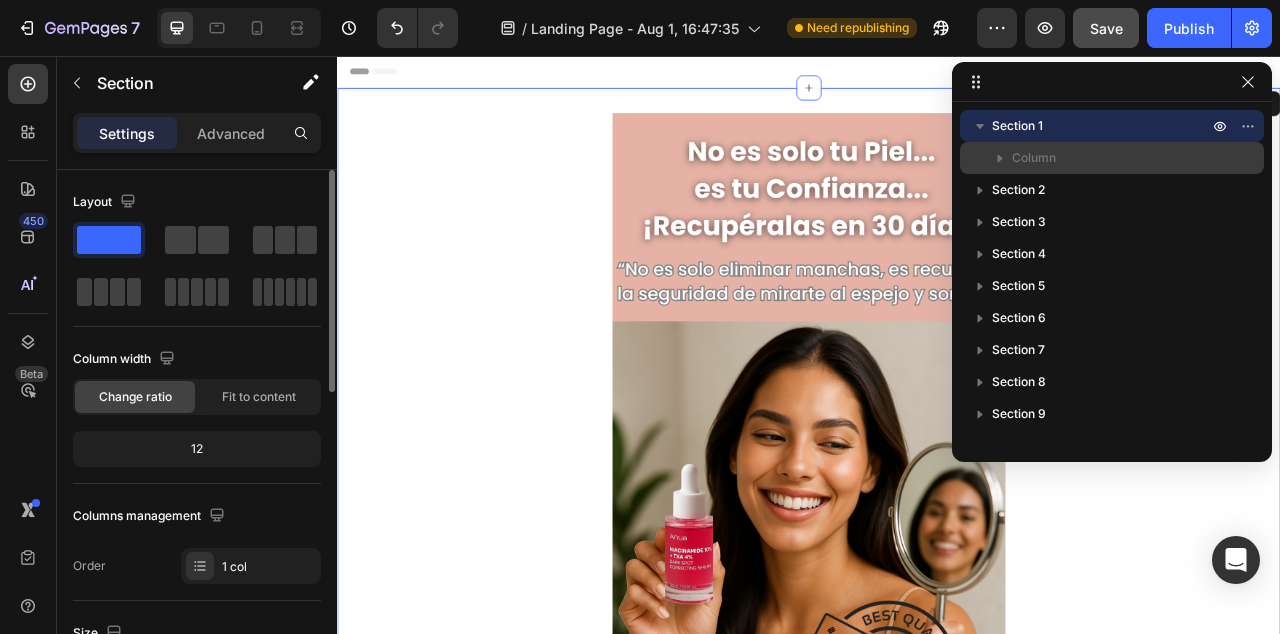 click 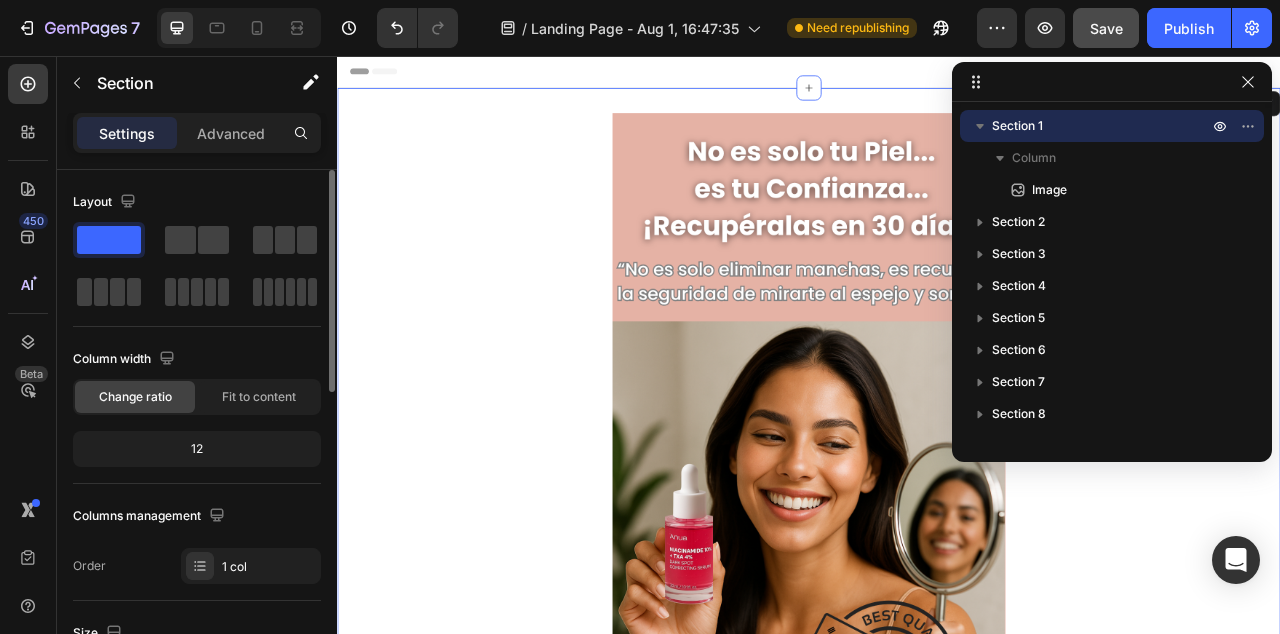 click 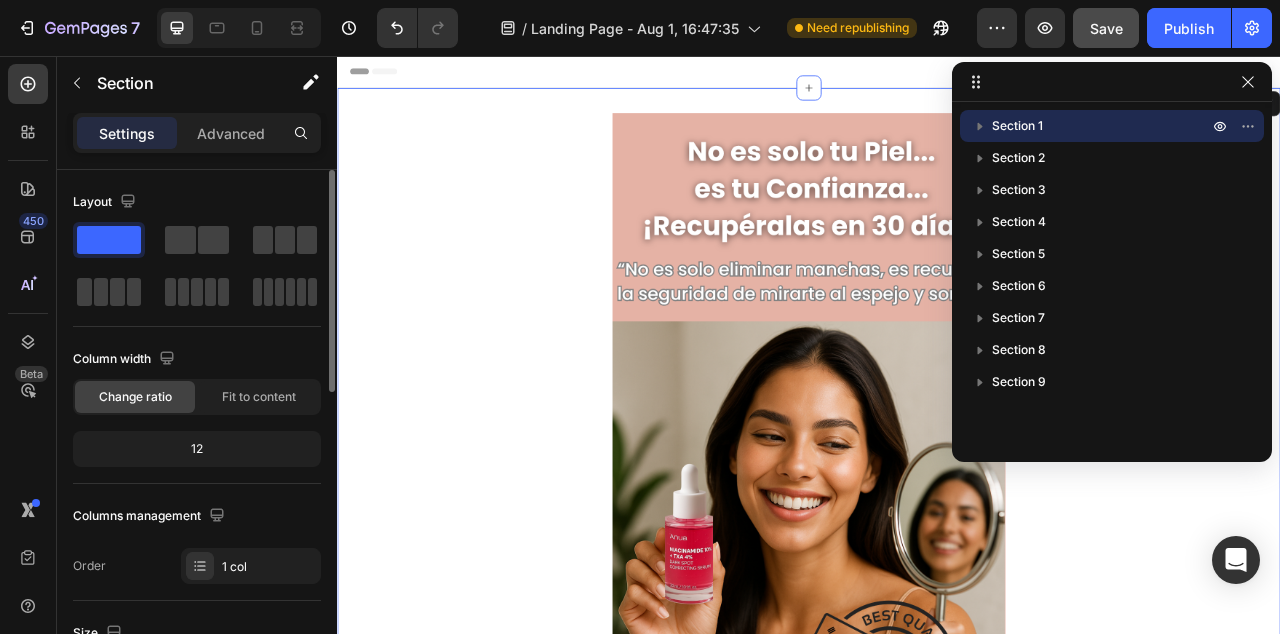 click on "Header" at bounding box center [937, 76] 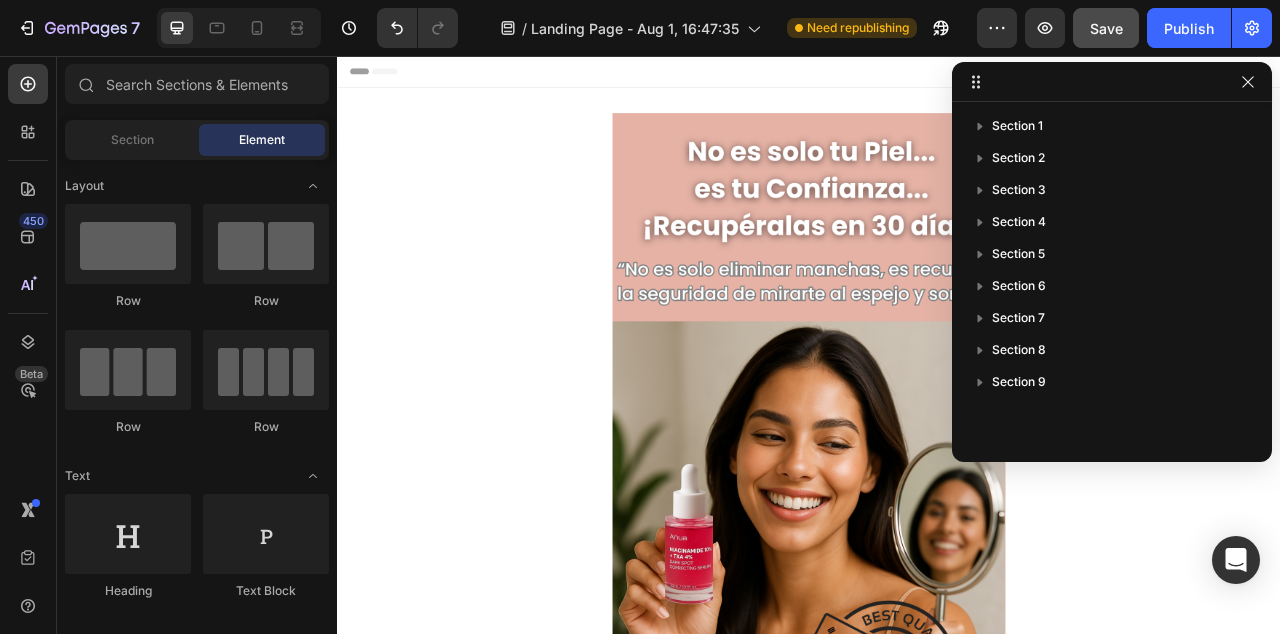 click on "Header" at bounding box center [394, 76] 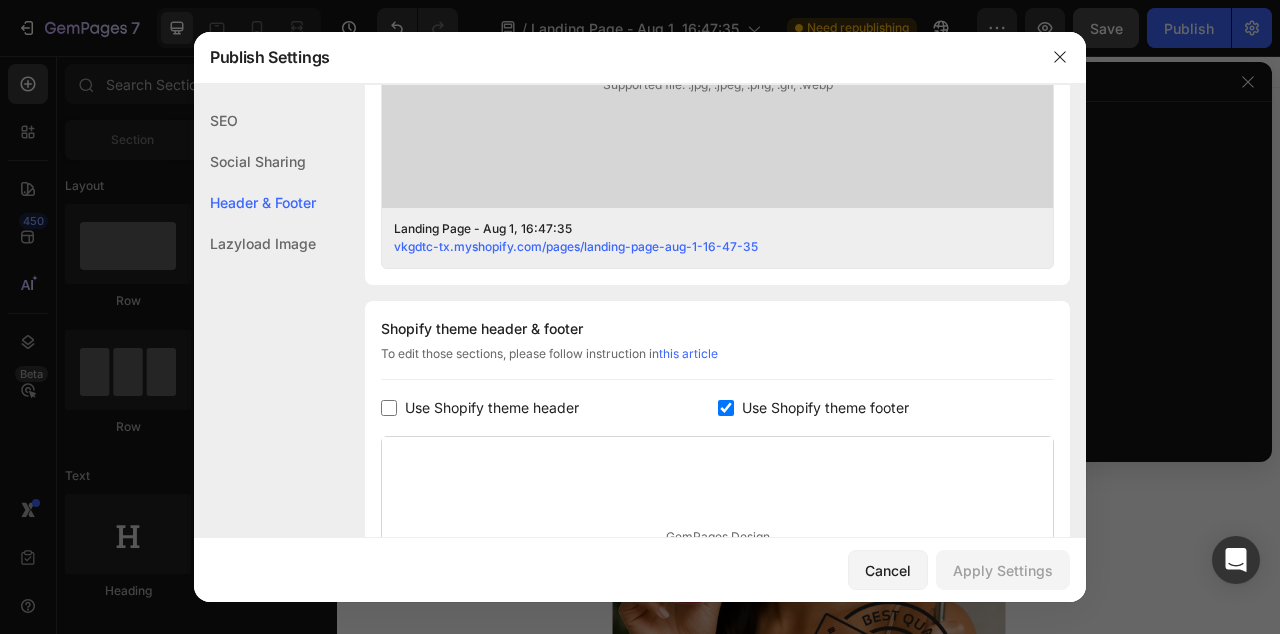 scroll, scrollTop: 937, scrollLeft: 0, axis: vertical 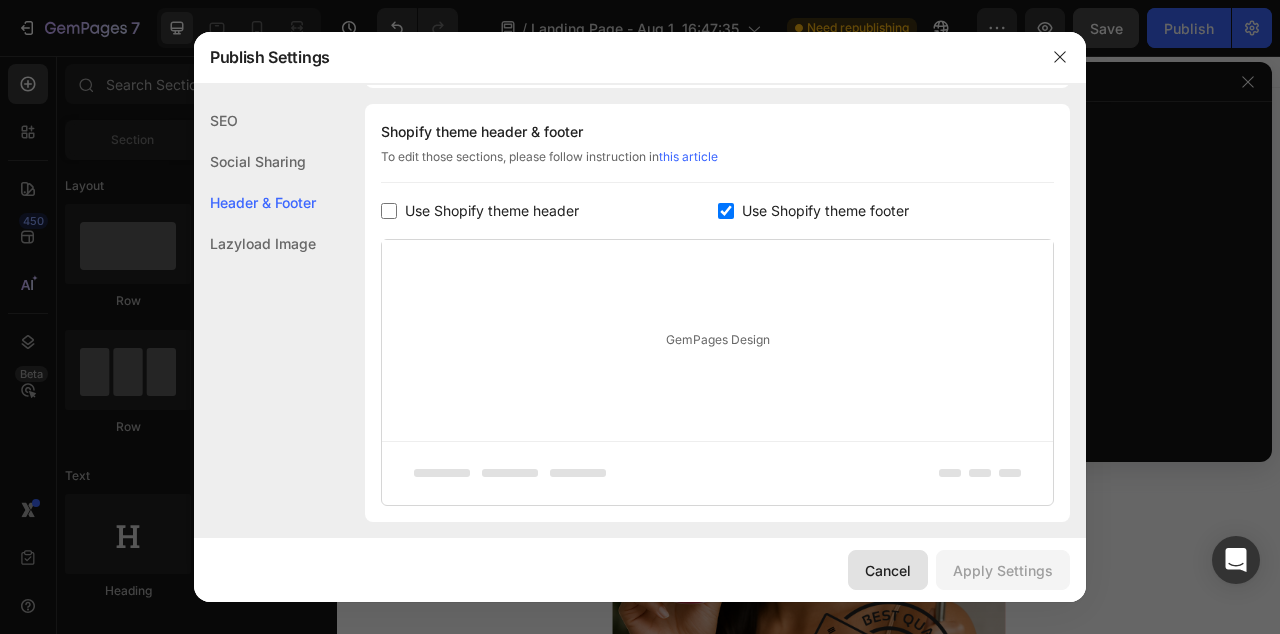 click on "Cancel" 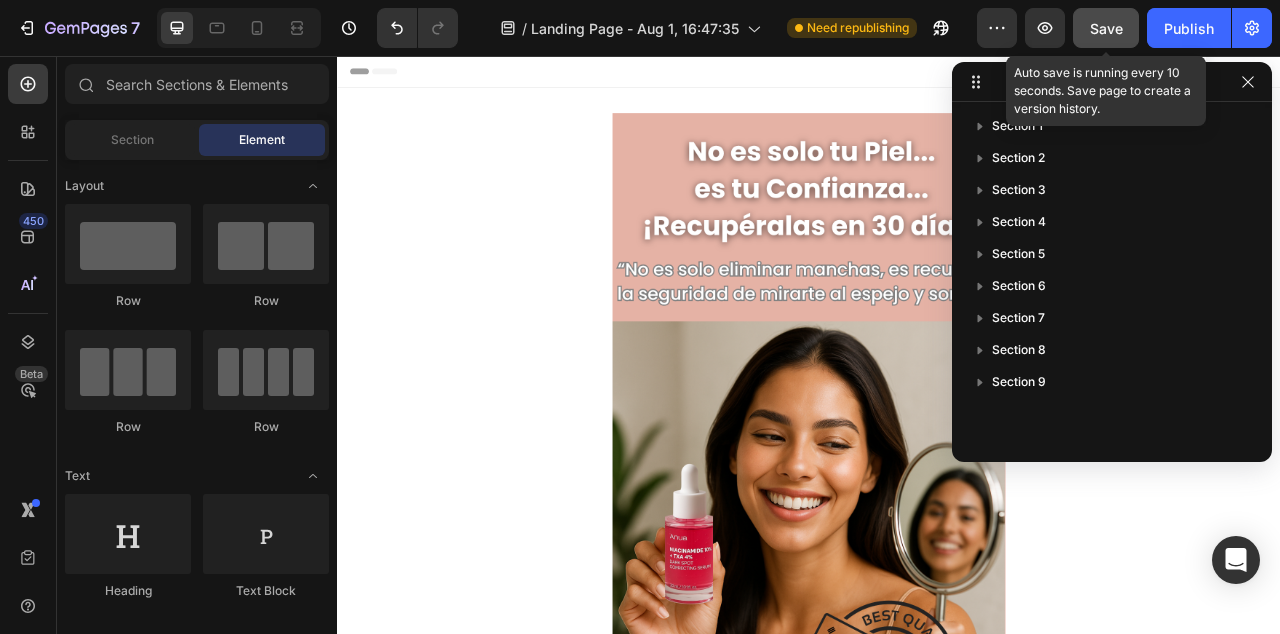 click on "Save" at bounding box center [1106, 28] 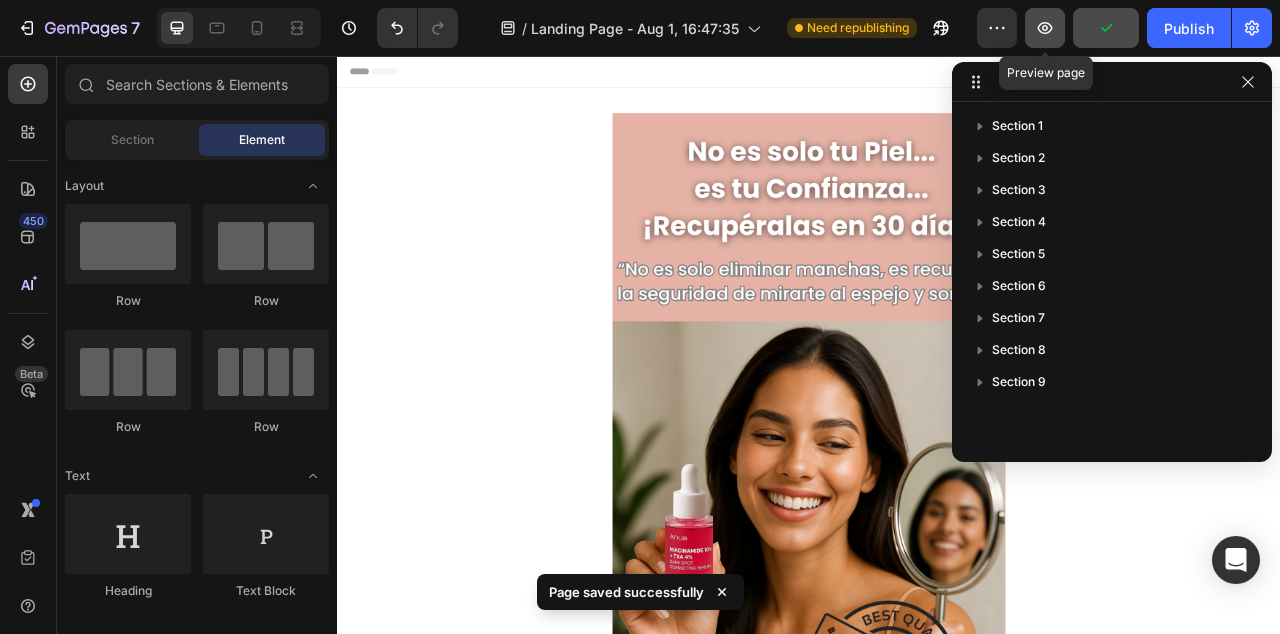 click 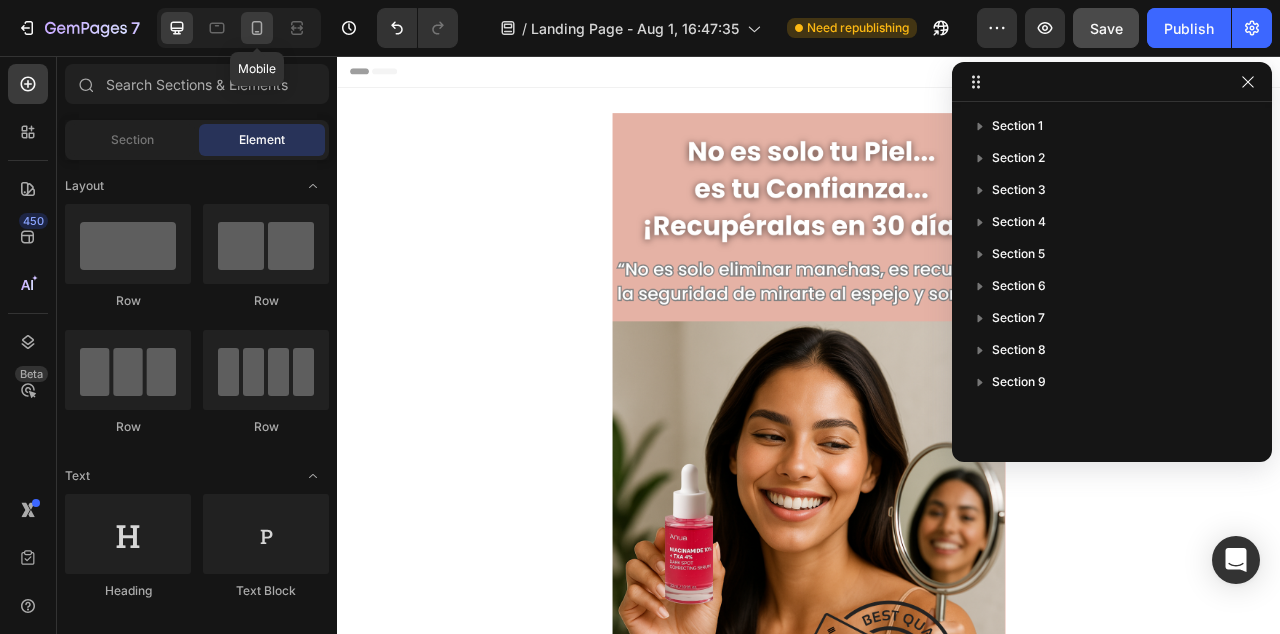 click 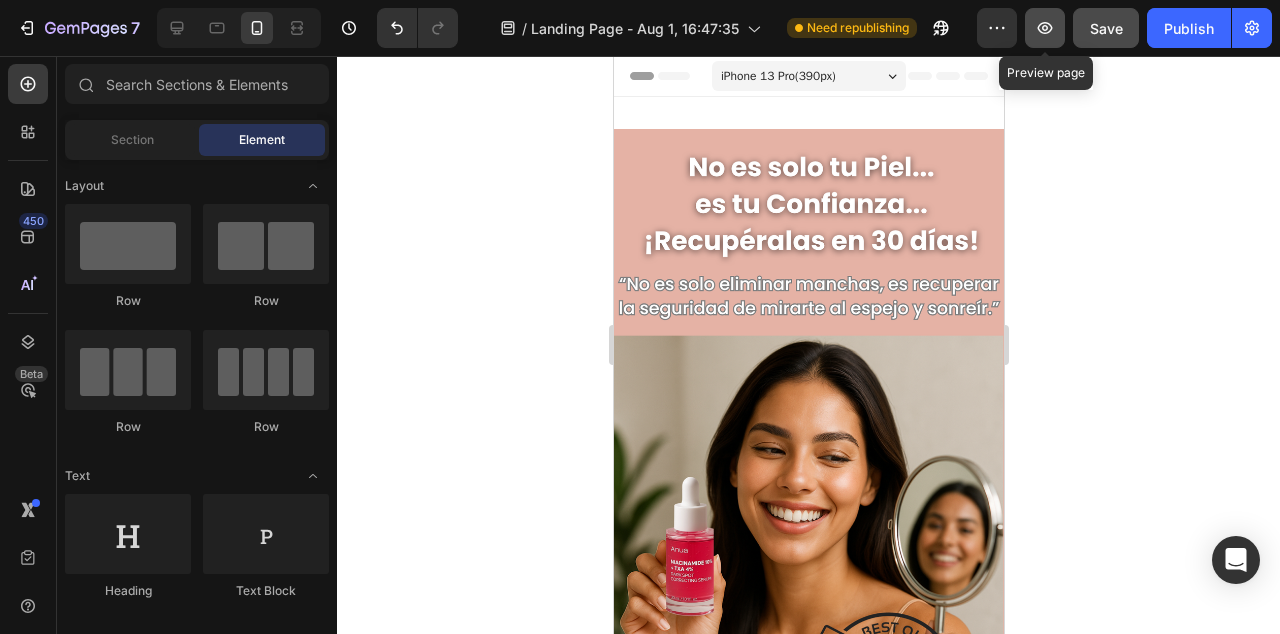 click 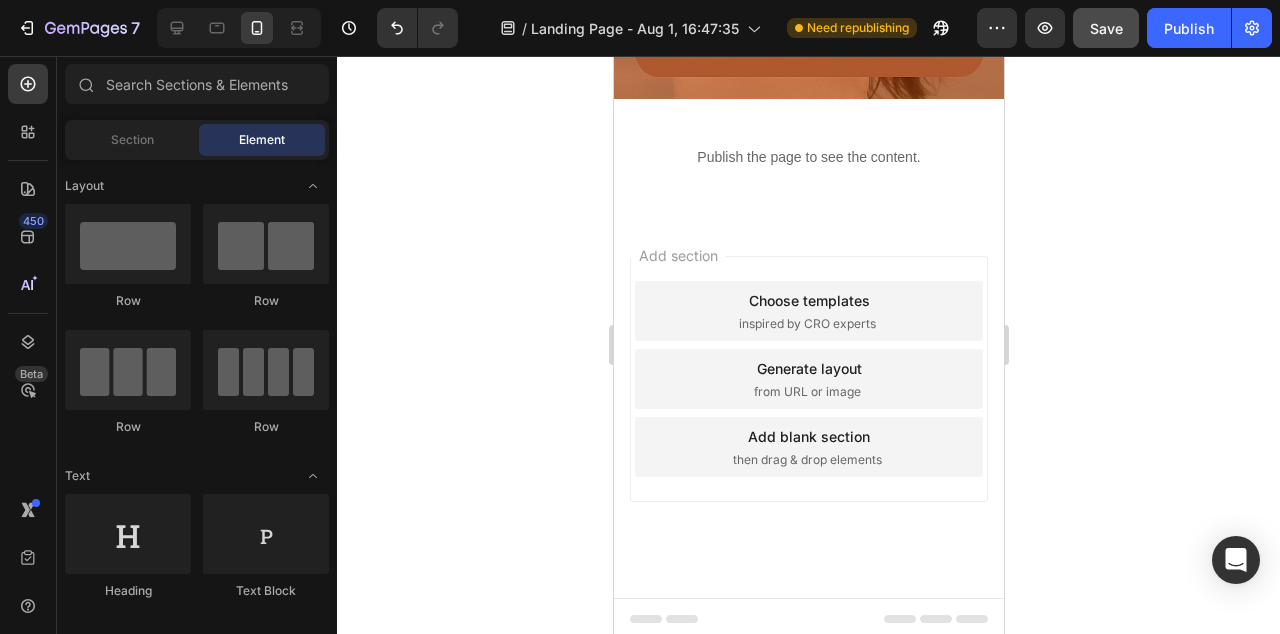 scroll, scrollTop: 4888, scrollLeft: 0, axis: vertical 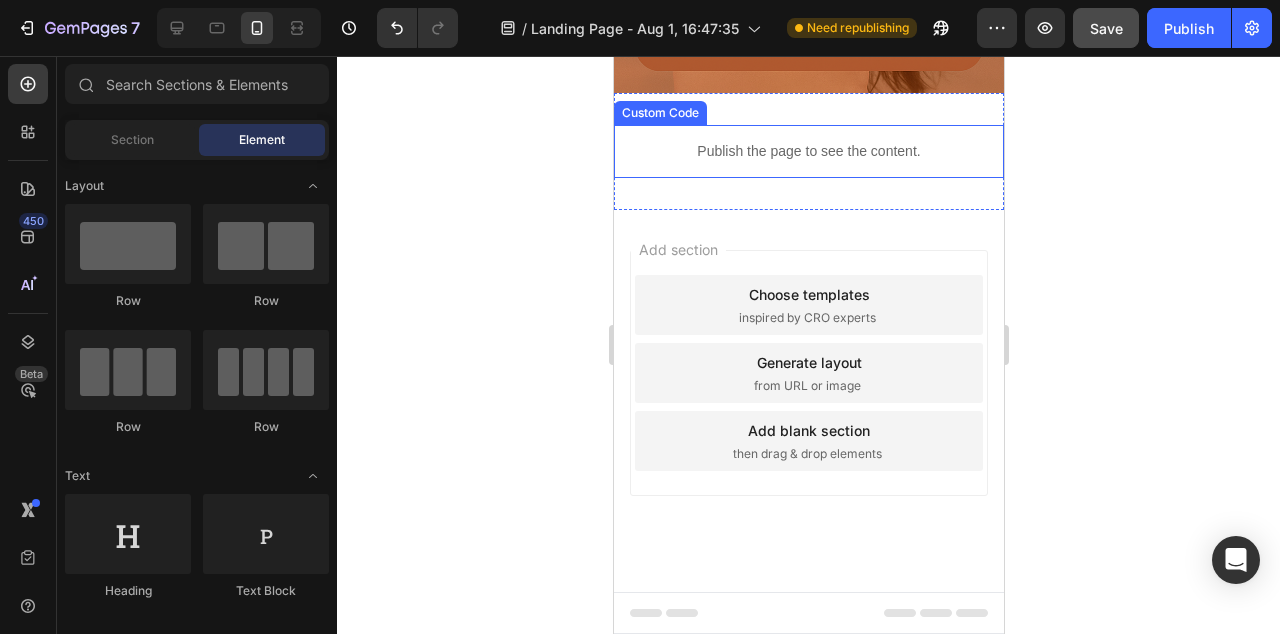 click on "Publish the page to see the content." at bounding box center [808, 151] 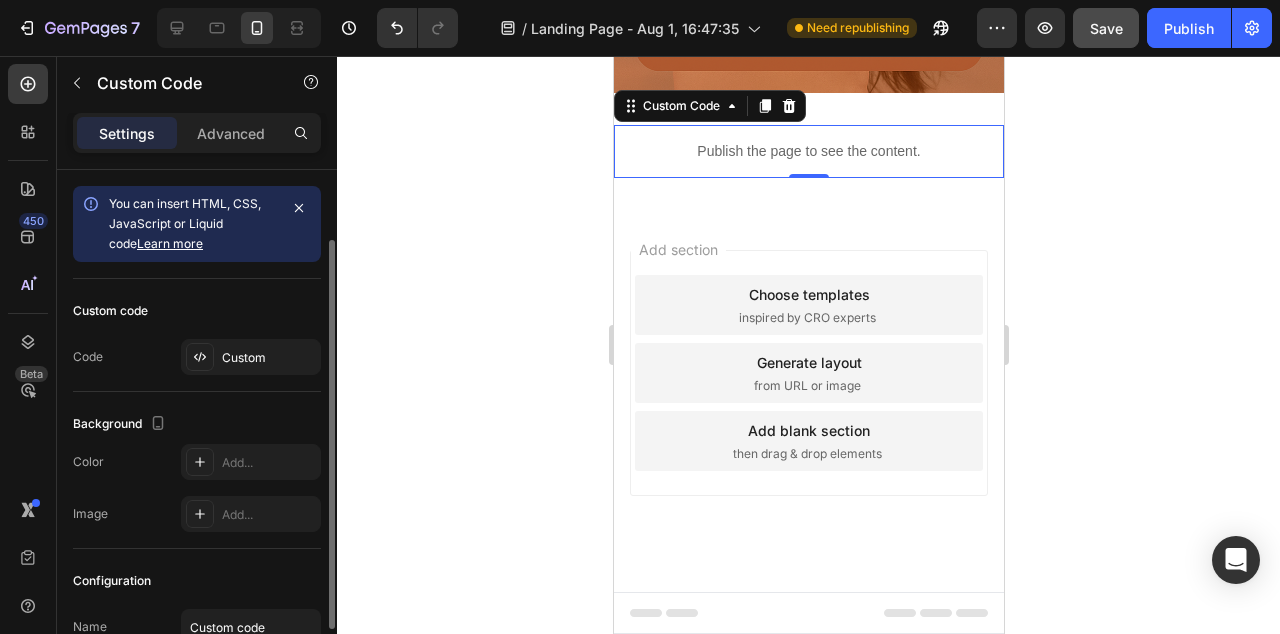 scroll, scrollTop: 176, scrollLeft: 0, axis: vertical 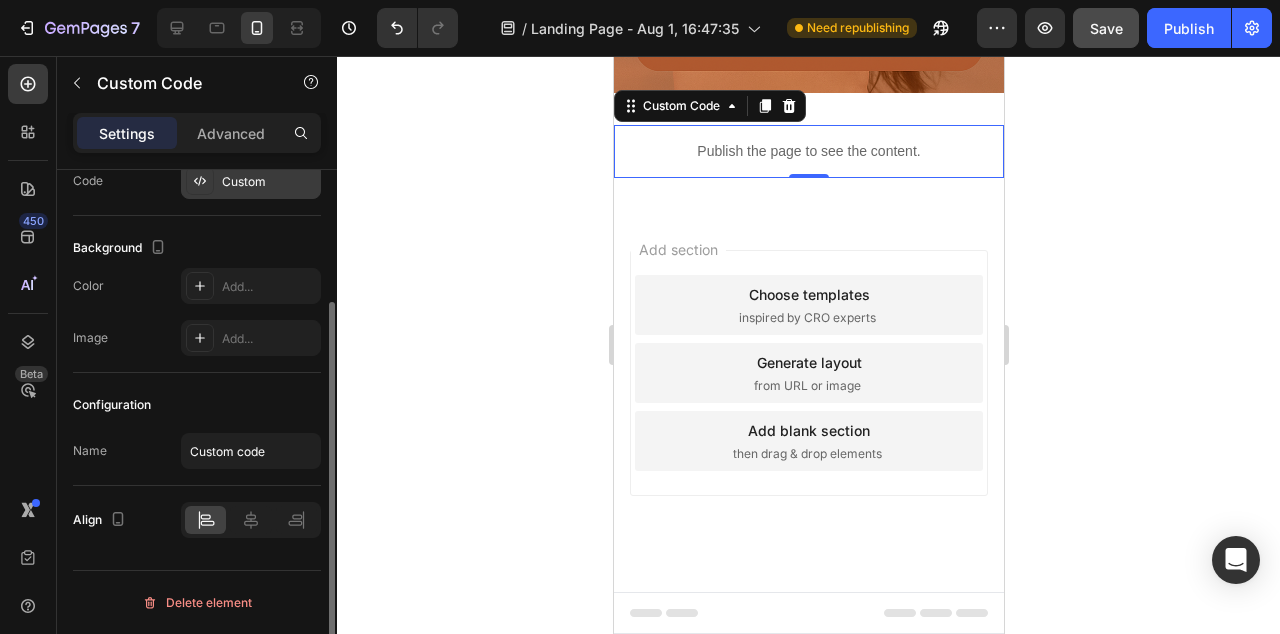 click on "Custom" at bounding box center [251, 181] 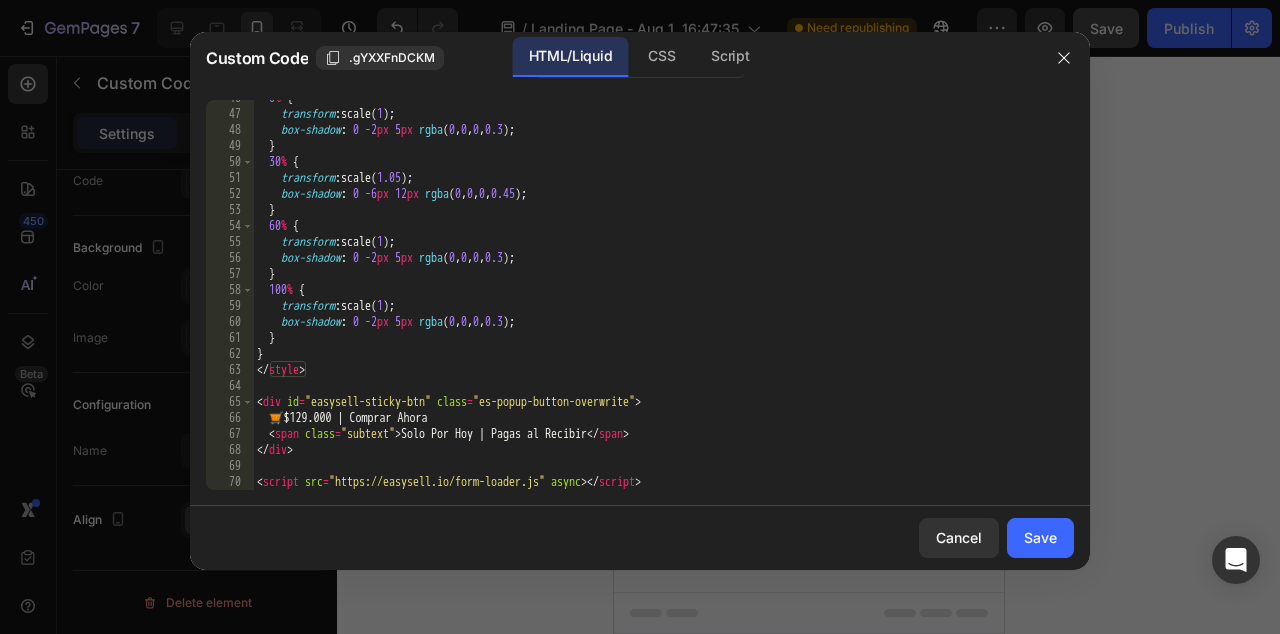 scroll, scrollTop: 730, scrollLeft: 0, axis: vertical 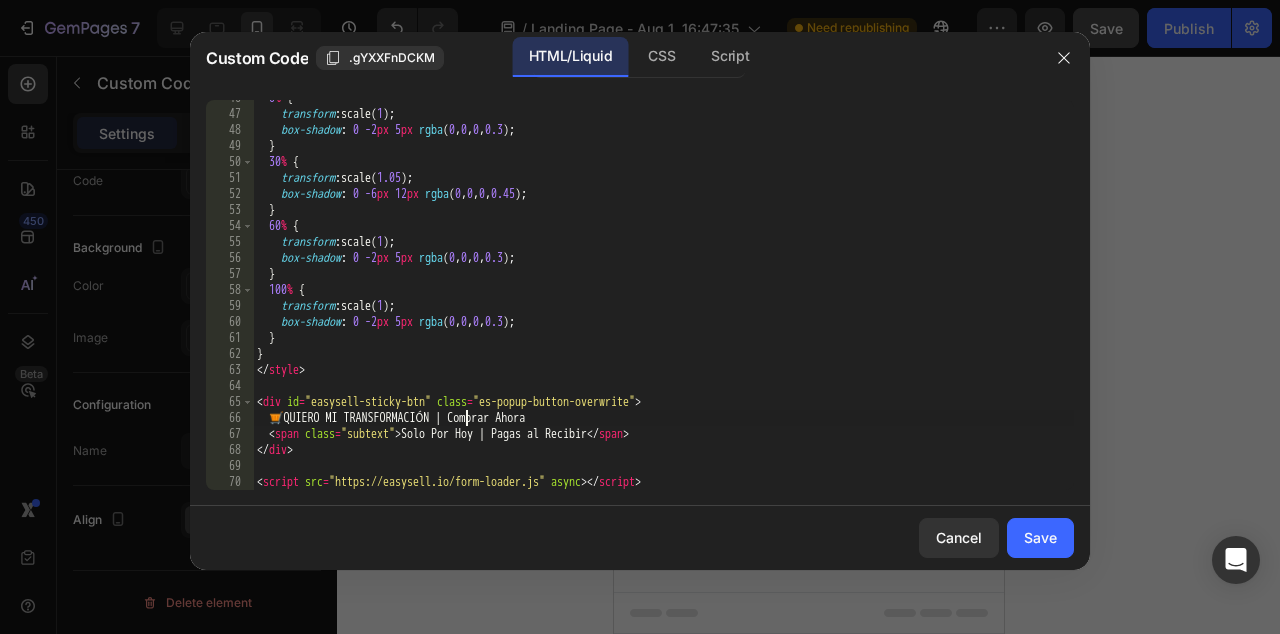 click on "0 %   {      transform :  scale( 1 ) ;      box-shadow :   0   -2 px   5 px   rgba ( 0 , 0 , 0 , 0.3 ) ;    }    30 %   {      transform :  scale( 1.05 ) ;      box-shadow :   0   -6 px   12 px   rgba ( 0 , 0 , 0 , 0.45 ) ;    }    60 %   {      transform :  scale( 1 ) ;      box-shadow :   0   -2 px   5 px   rgba ( 0 , 0 , 0 , 0.3 ) ;    }    100 %   {      transform :  scale( 1 ) ;      box-shadow :   0   -2 px   5 px   rgba ( 0 , 0 , 0 , 0.3 ) ;    } } </ style > < div   id = "easysell-sticky-btn"   class = "es-popup-button-overwrite" >    🛒  QUIERO MI TRANSFORMACIÓN | Comprar Ahora    < span   class = "subtext" > Solo Por Hoy | Pagas al Recibir </ span > </ div > < script   src = "https://easysell.io/form-loader.js"   async > </ script >" at bounding box center (663, 301) 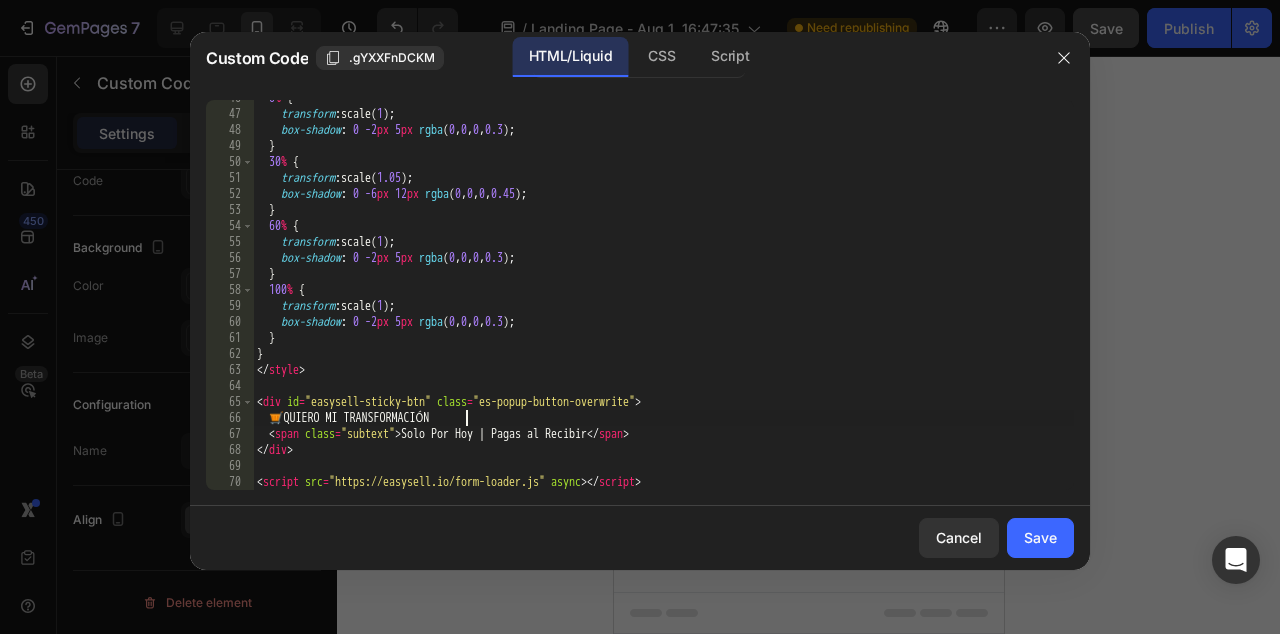 click on "0 %   {      transform :  scale( 1 ) ;      box-shadow :   0   -2 px   5 px   rgba ( 0 , 0 , 0 , 0.3 ) ;    }    30 %   {      transform :  scale( 1.05 ) ;      box-shadow :   0   -6 px   12 px   rgba ( 0 , 0 , 0 , 0.45 ) ;    }    60 %   {      transform :  scale( 1 ) ;      box-shadow :   0   -2 px   5 px   rgba ( 0 , 0 , 0 , 0.3 ) ;    }    100 %   {      transform :  scale( 1 ) ;      box-shadow :   0   -2 px   5 px   rgba ( 0 , 0 , 0 , 0.3 ) ;    } } </ style > < div   id = "easysell-sticky-btn"   class = "es-popup-button-overwrite" >    🛒  QUIERO MI TRANSFORMACIÓN    < span   class = "subtext" > Solo Por Hoy | Pagas al Recibir </ span > </ div > < script   src = "https://easysell.io/form-loader.js"   async > </ script >" at bounding box center (663, 301) 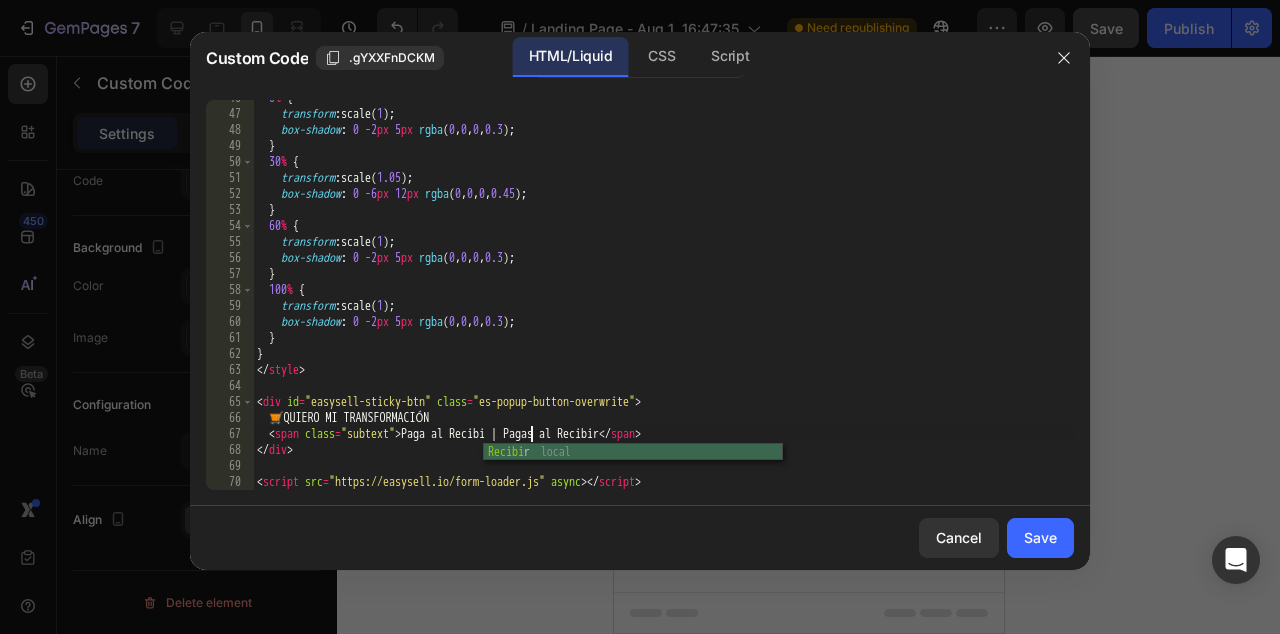 scroll, scrollTop: 0, scrollLeft: 23, axis: horizontal 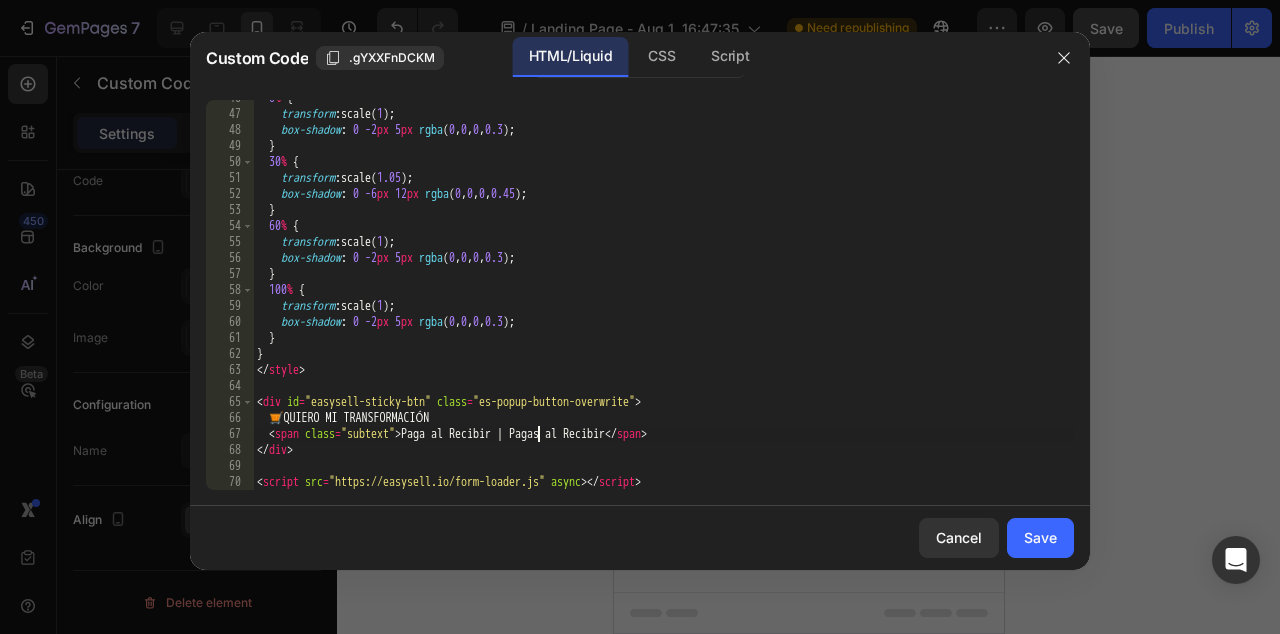click on "0 %   {      transform :  scale( 1 ) ;      box-shadow :   0   -2 px   5 px   rgba( 0 , 0 , 0 , 0.3 ) ;    }    30 %   {      transform :  scale( 1.05 ) ;      box-shadow :   0   -6 px   12 px   rgba( 0 , 0 , 0 , 0.45 ) ;    }    60 %   {      transform :  scale( 1 ) ;      box-shadow :   0   -2 px   5 px   rgba( 0 , 0 , 0 , 0.3 ) ;    }    100 %   {      transform :  scale( 1 ) ;      box-shadow :   0   -2 px   5 px   rgba( 0 , 0 , 0 , 0.3 ) ;    } } </ style > < div   id = "easysell-sticky-btn"   class = "es-popup-button-overwrite" >    🛒  QUIERO MI TRANSFORMACIÓN    < span   class = "subtext" > Paga al Recibir | Pagas al Recibir </ span > </ div > < script   src = "https://easysell.io/form-loader.js"   async ></ script >" at bounding box center (663, 301) 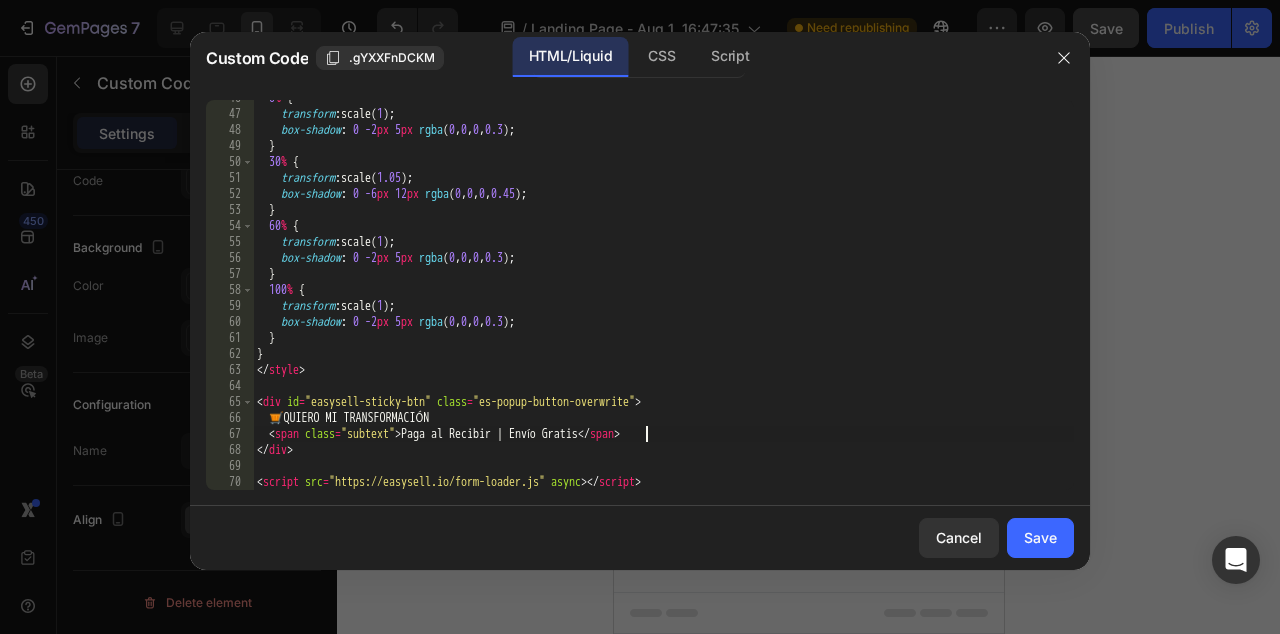scroll, scrollTop: 0, scrollLeft: 4, axis: horizontal 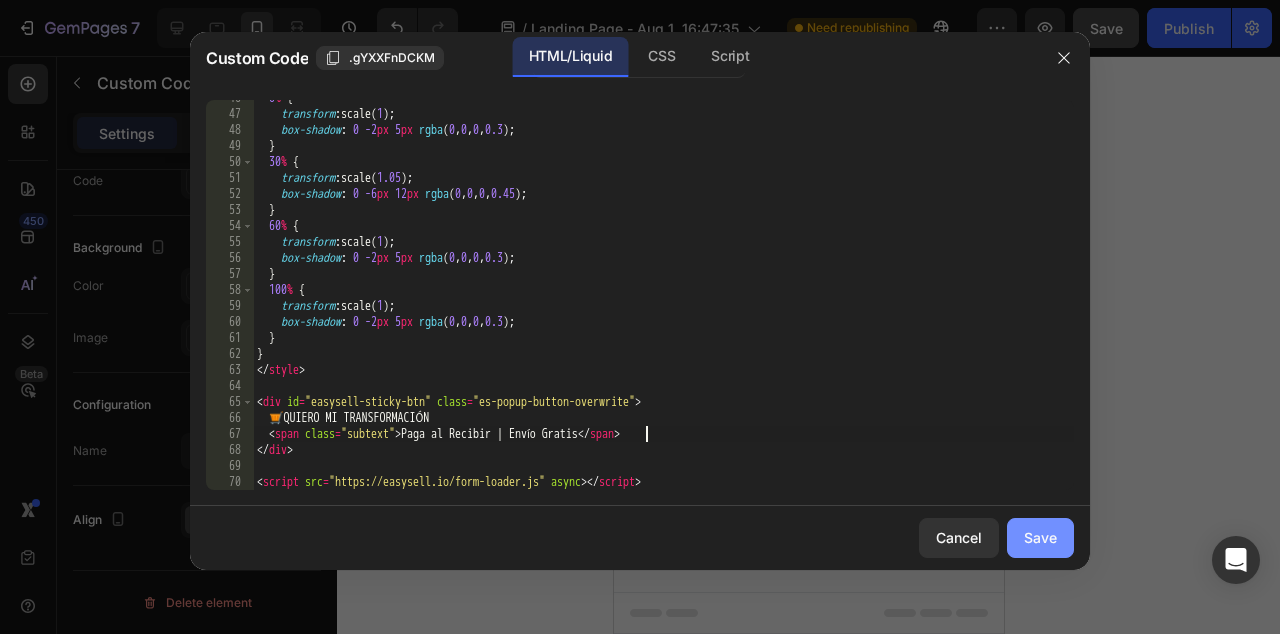 type on "ío Gratis" 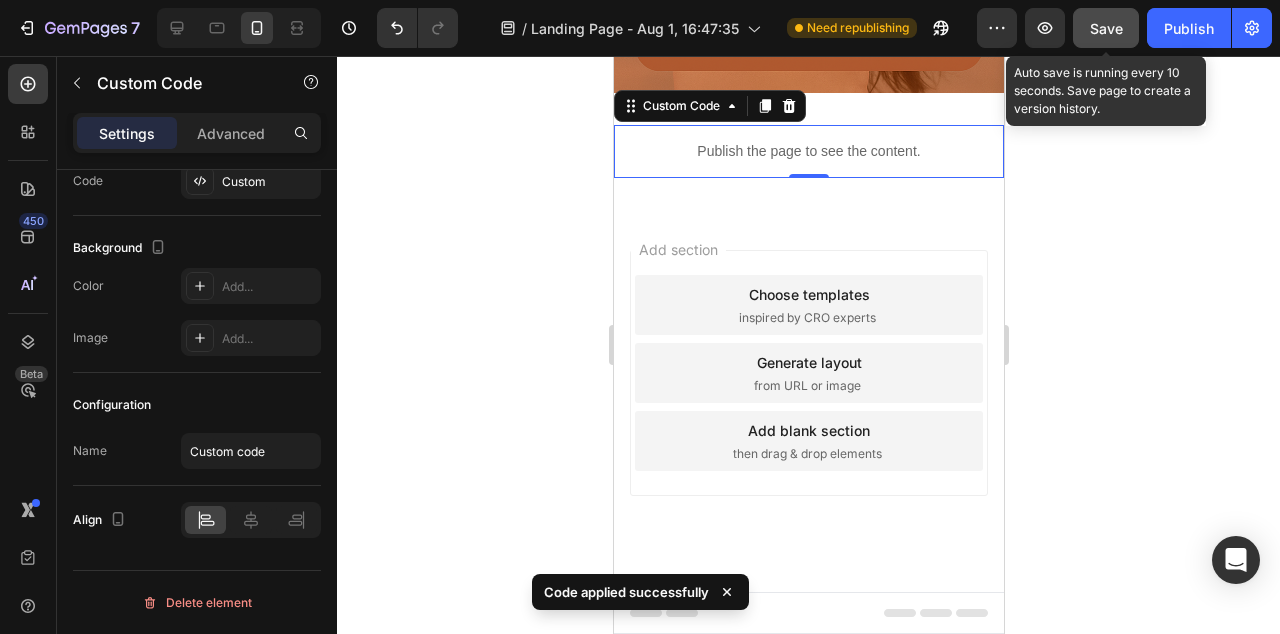 click on "Save" at bounding box center [1106, 28] 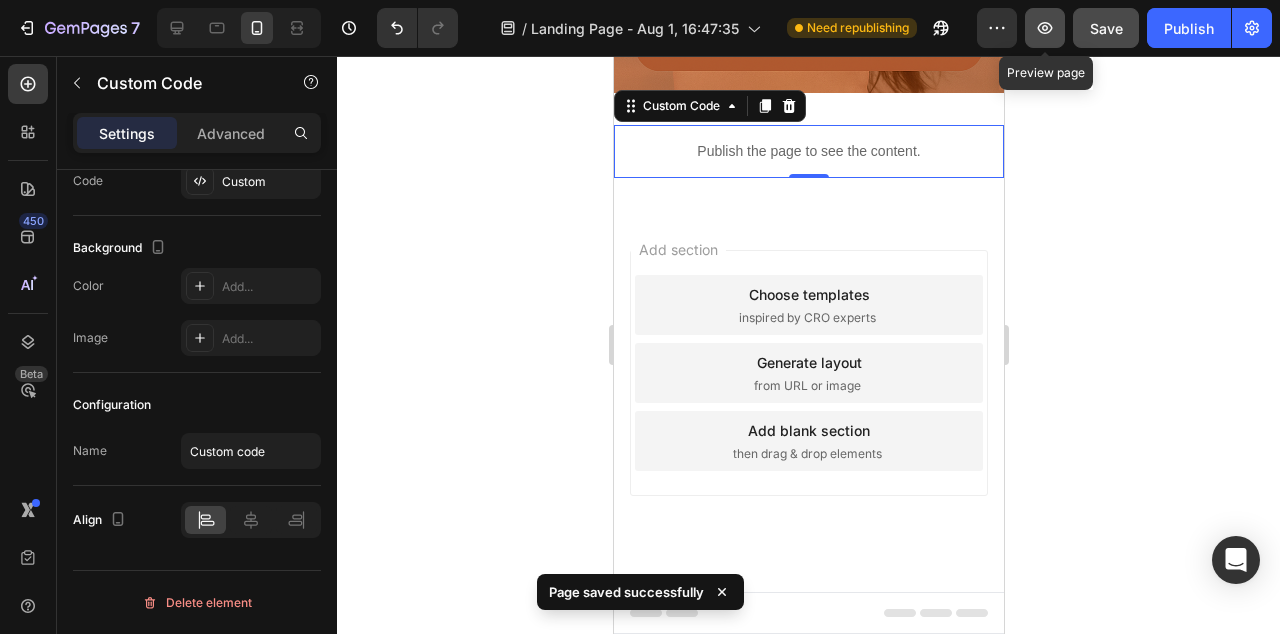 click 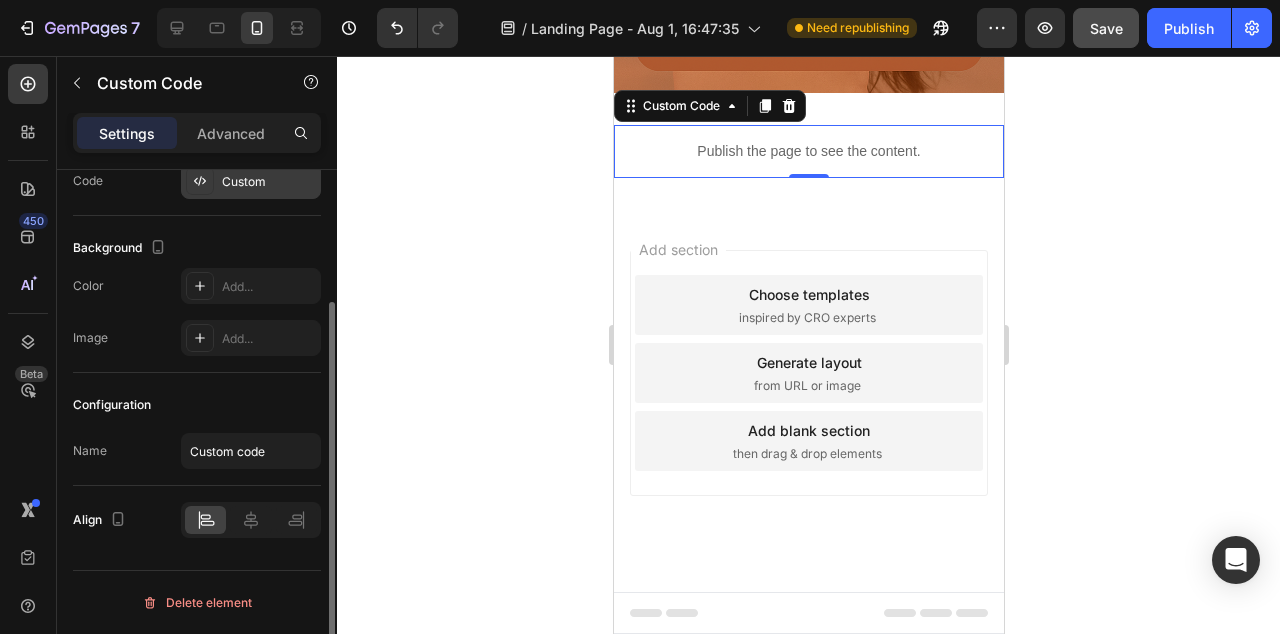 click on "Custom" at bounding box center [269, 182] 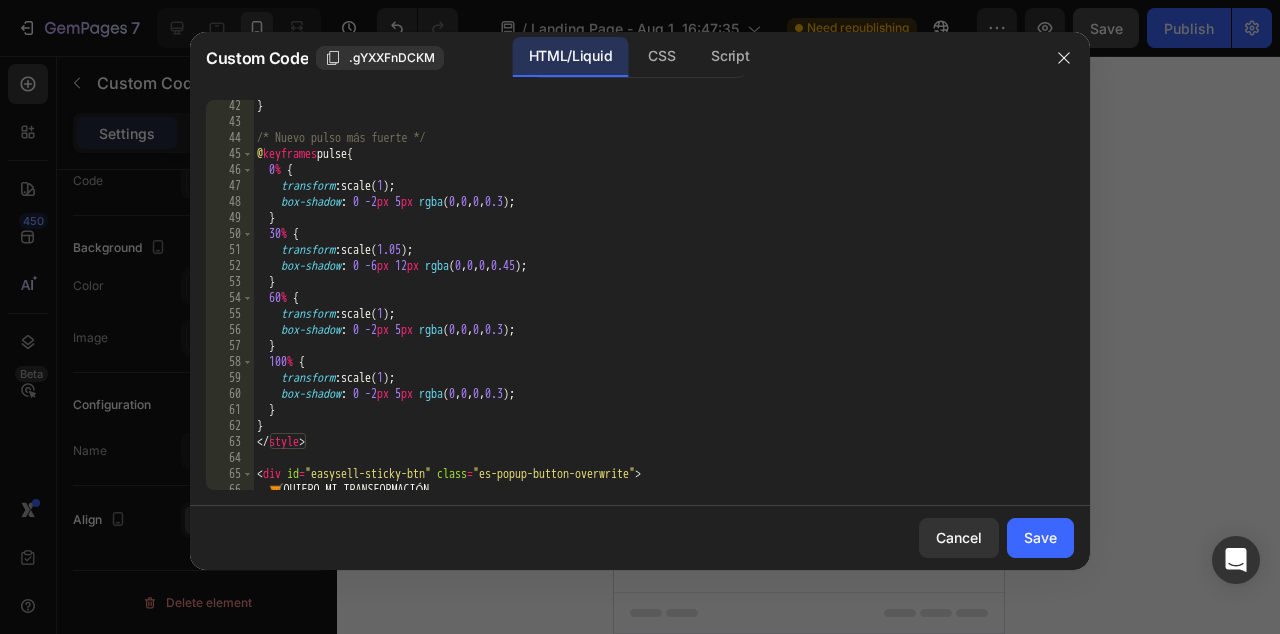 scroll, scrollTop: 730, scrollLeft: 0, axis: vertical 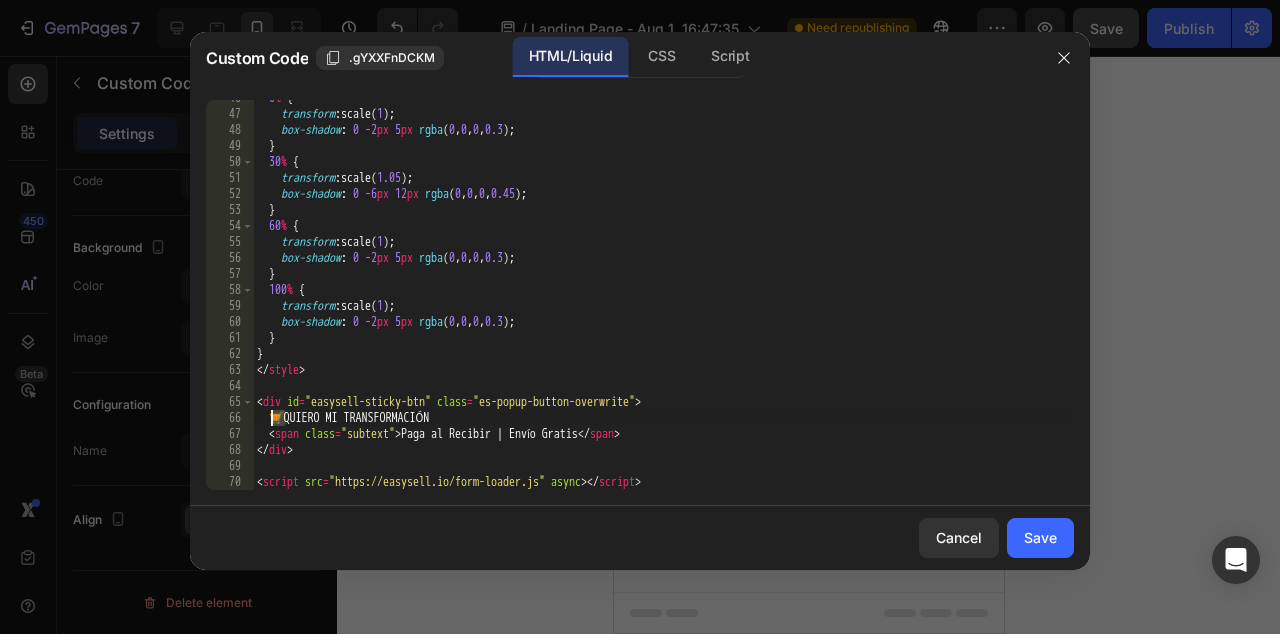 drag, startPoint x: 287, startPoint y: 418, endPoint x: 273, endPoint y: 418, distance: 14 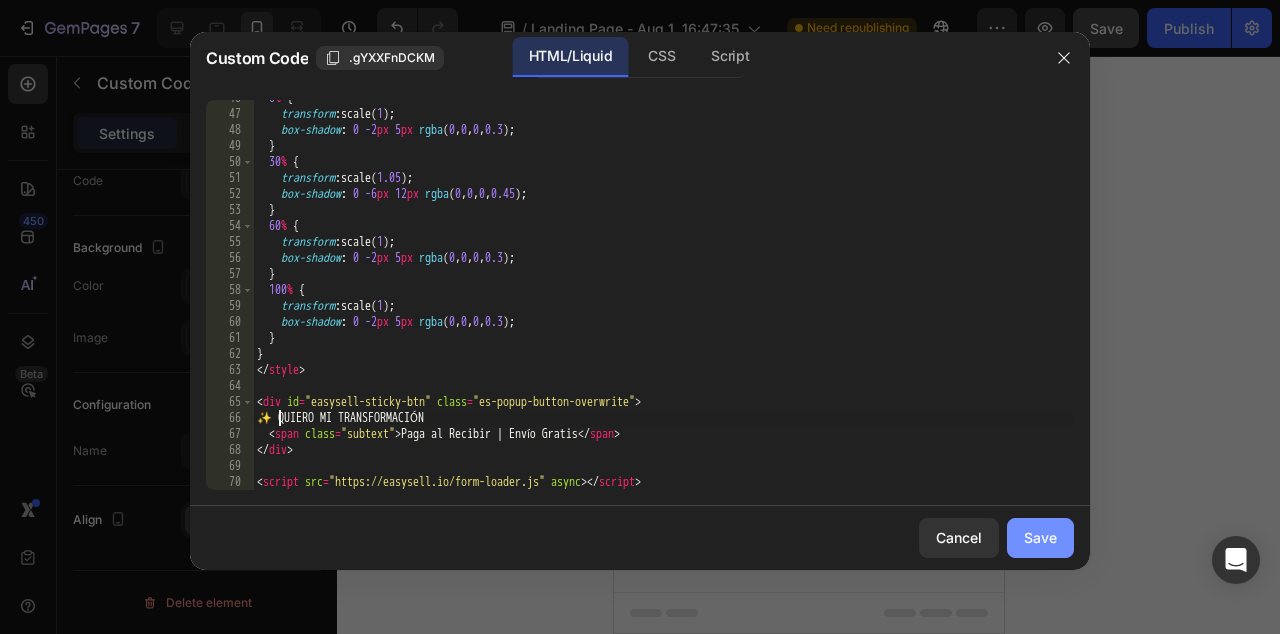 click on "Save" at bounding box center [1040, 537] 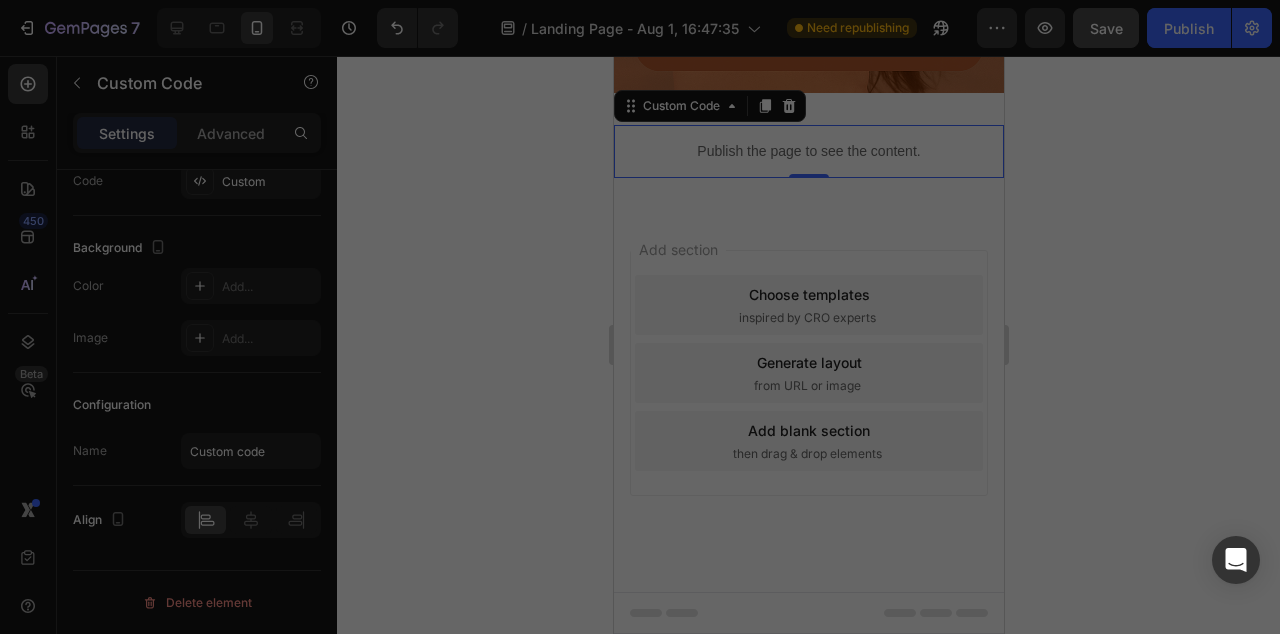 type on "<script src="https://easysell.io/form-loader.js" async></script>" 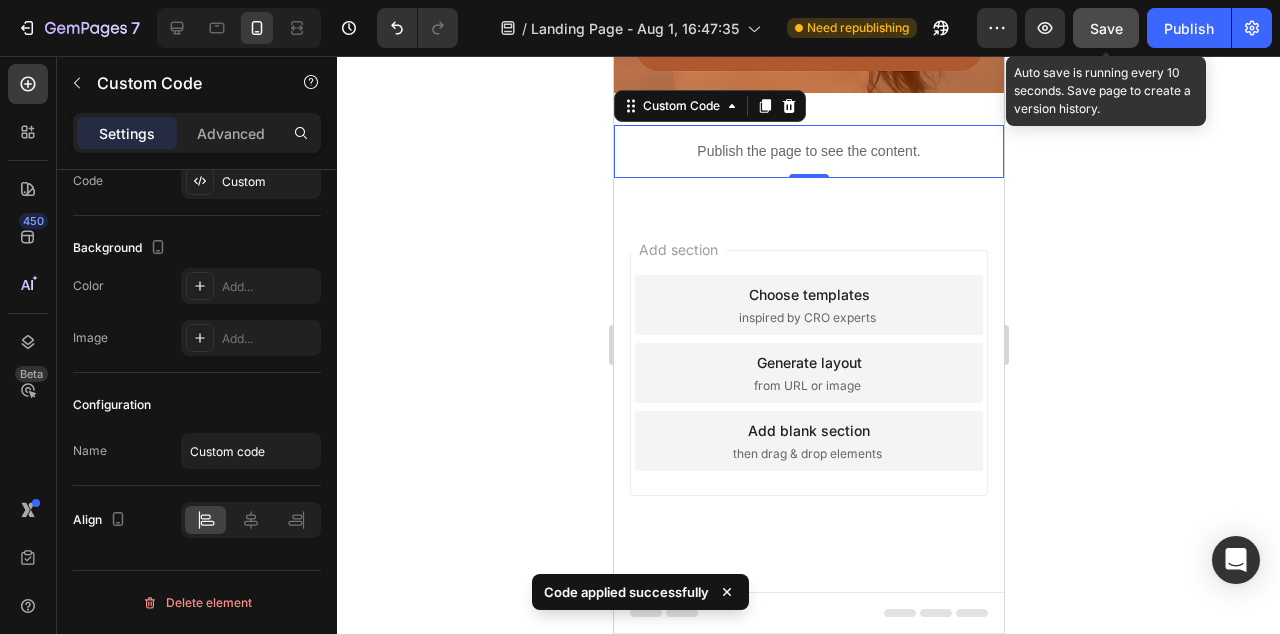 click on "Save" 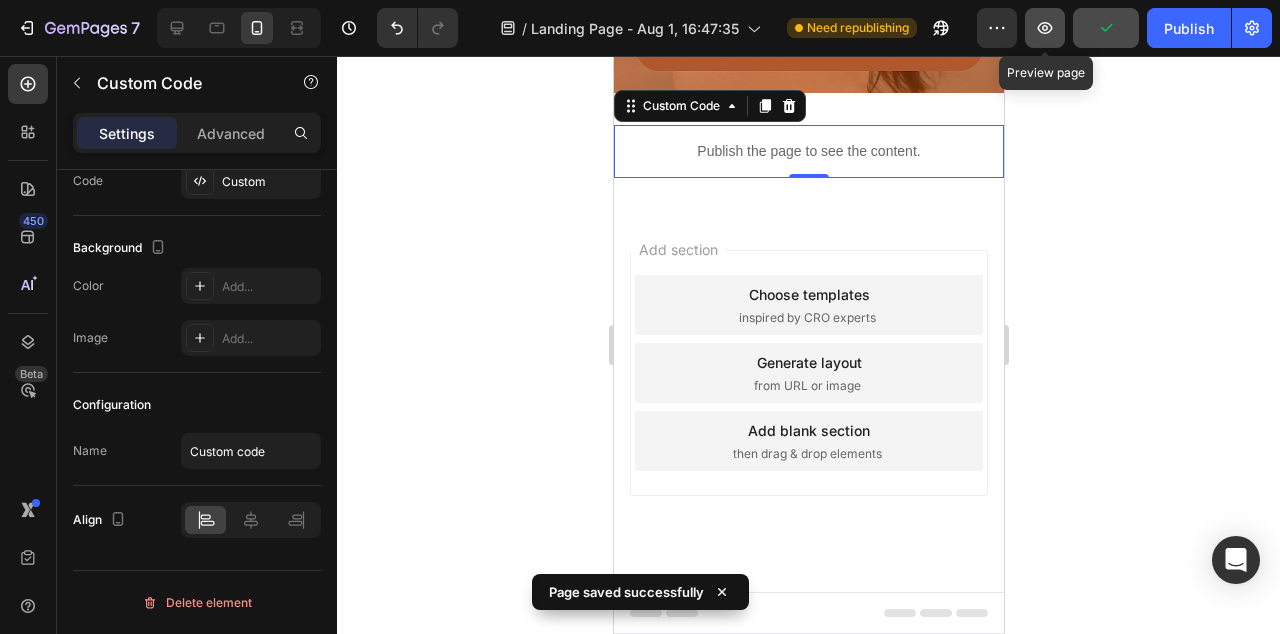 click 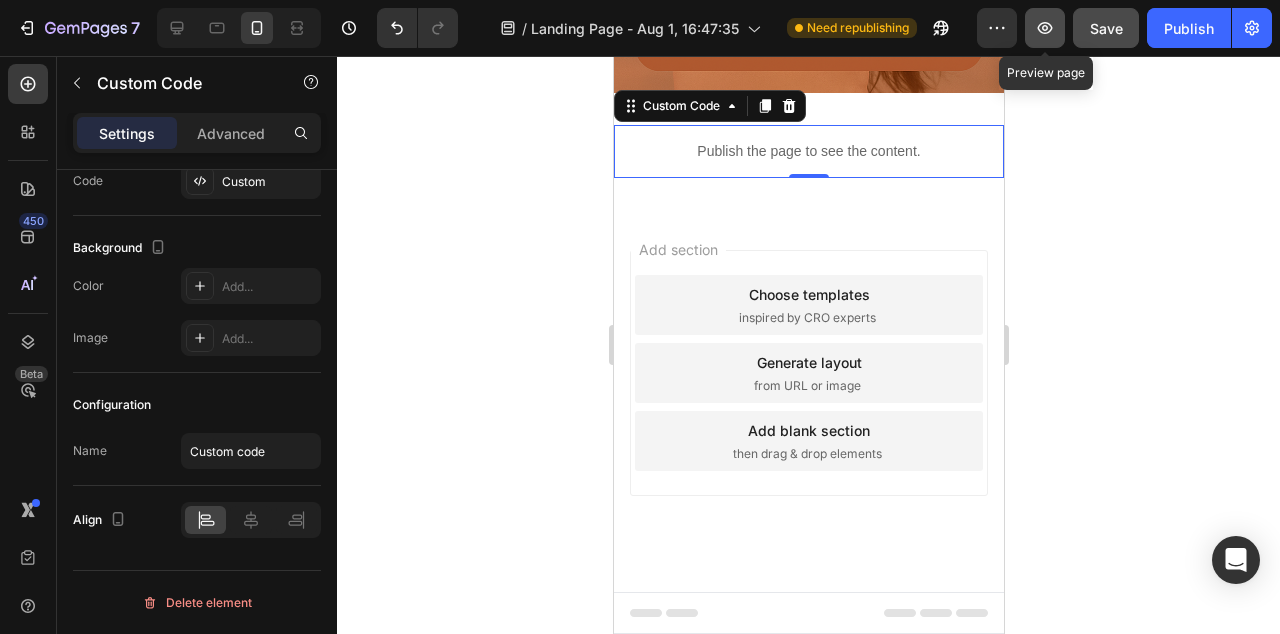 click 